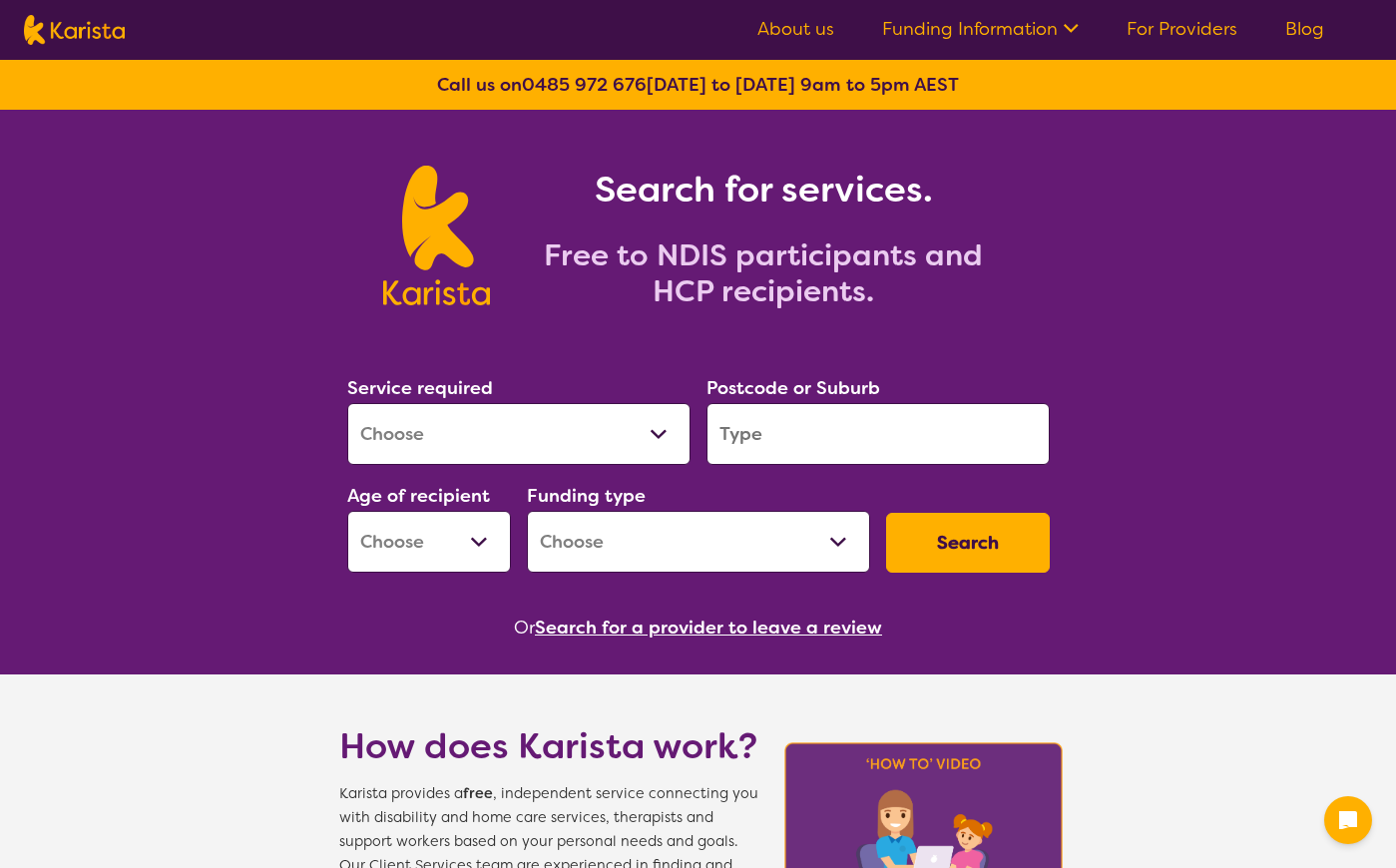 scroll, scrollTop: 0, scrollLeft: 0, axis: both 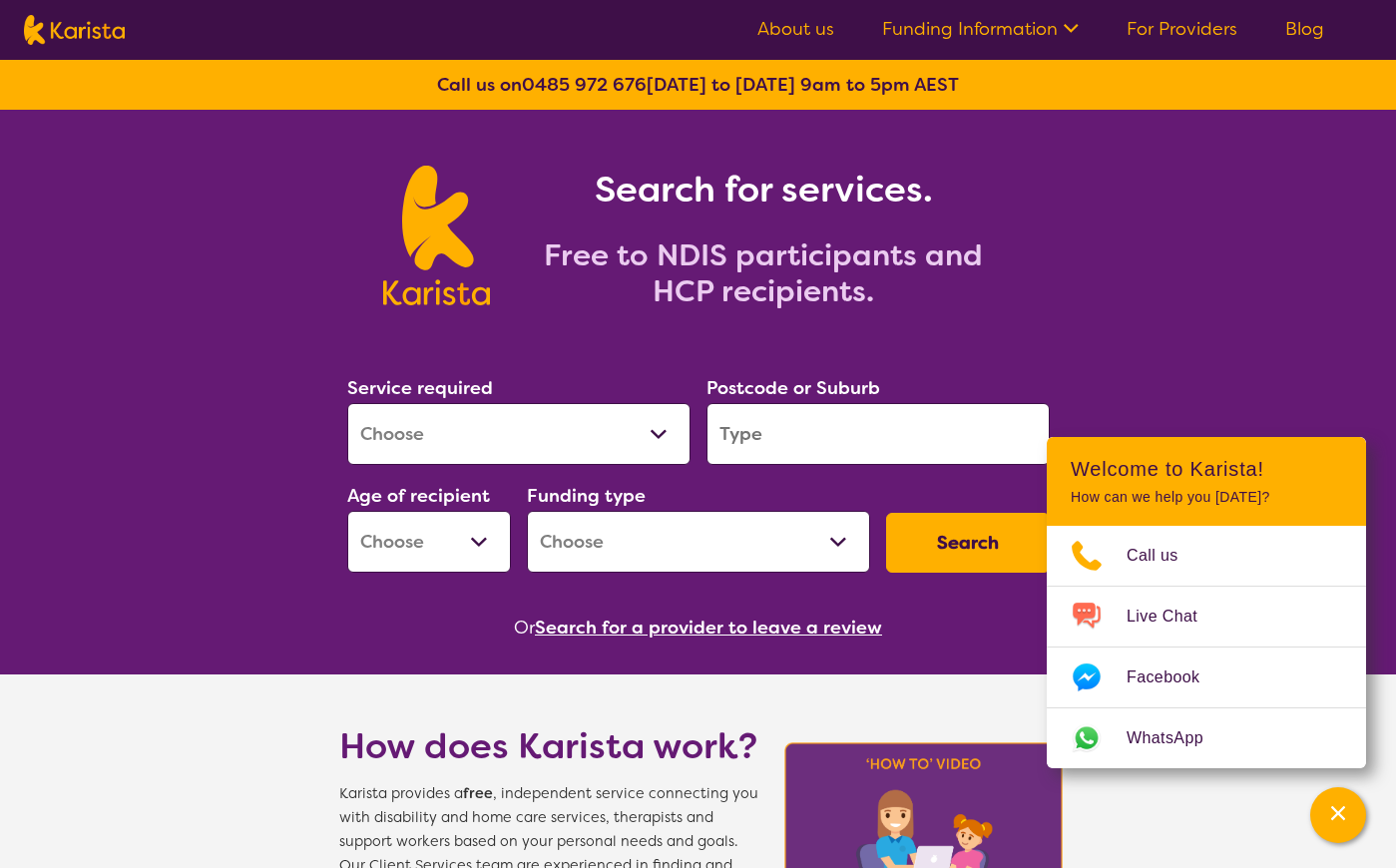 select on "Support worker" 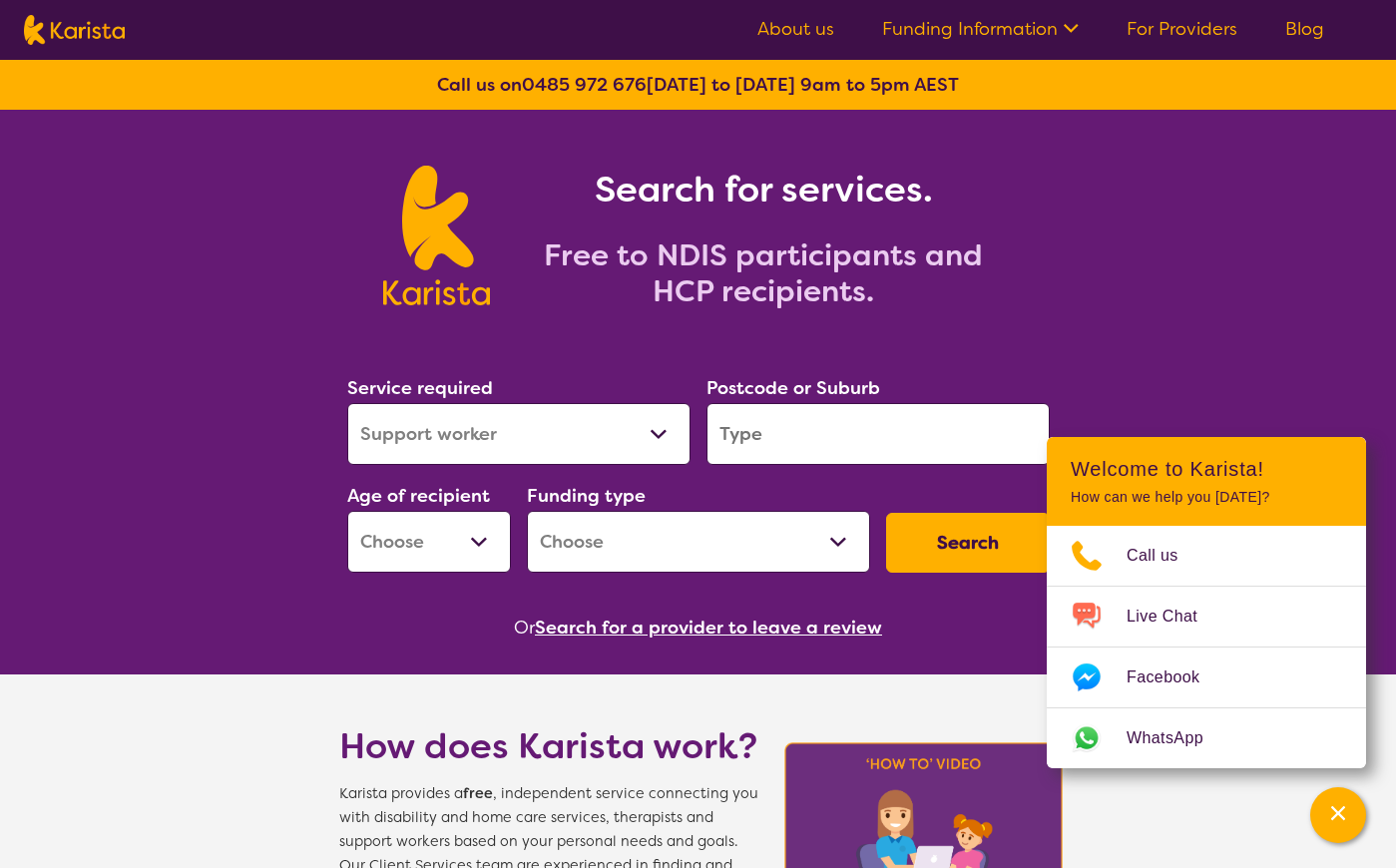 click at bounding box center (878, 434) 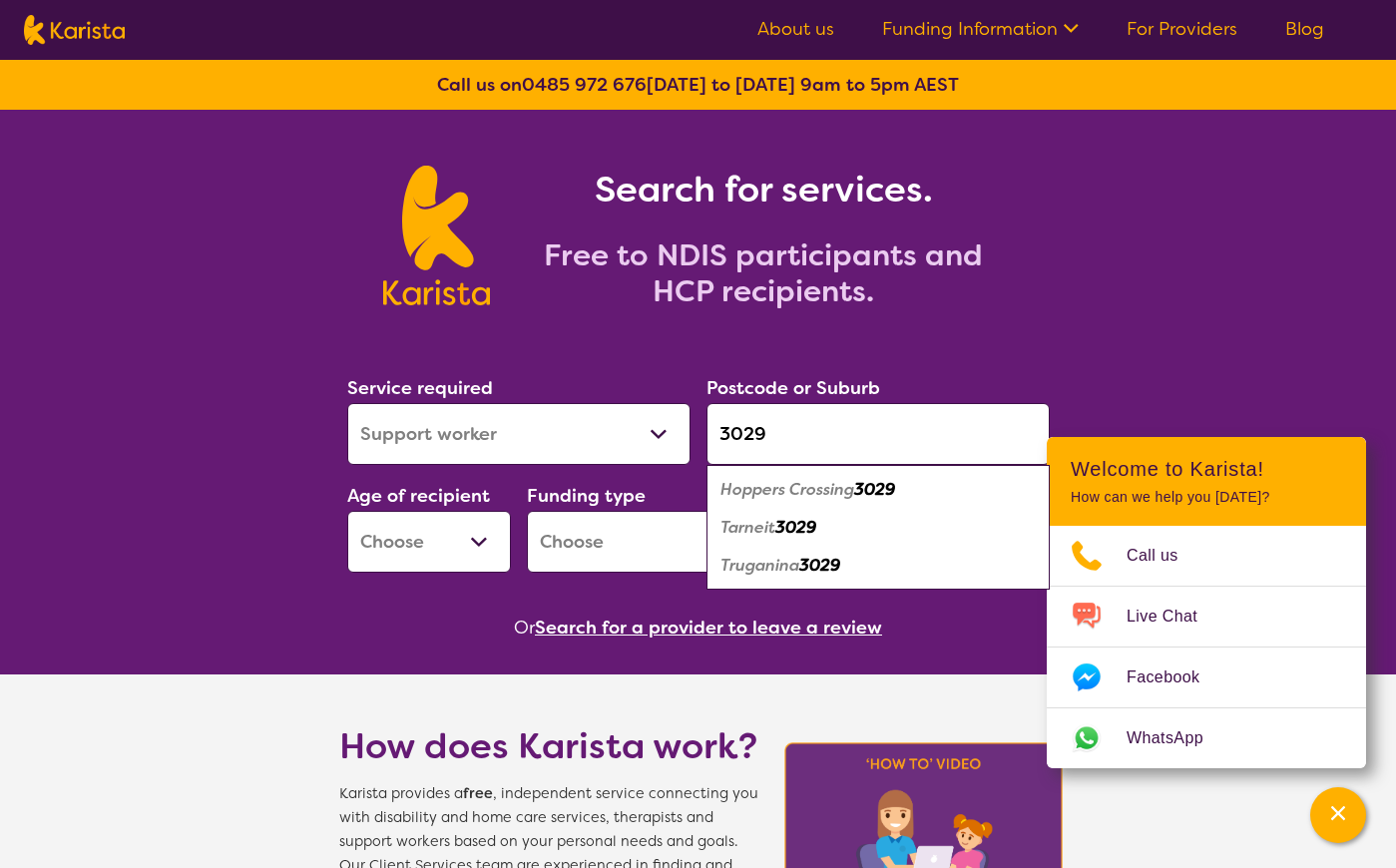 type on "3029" 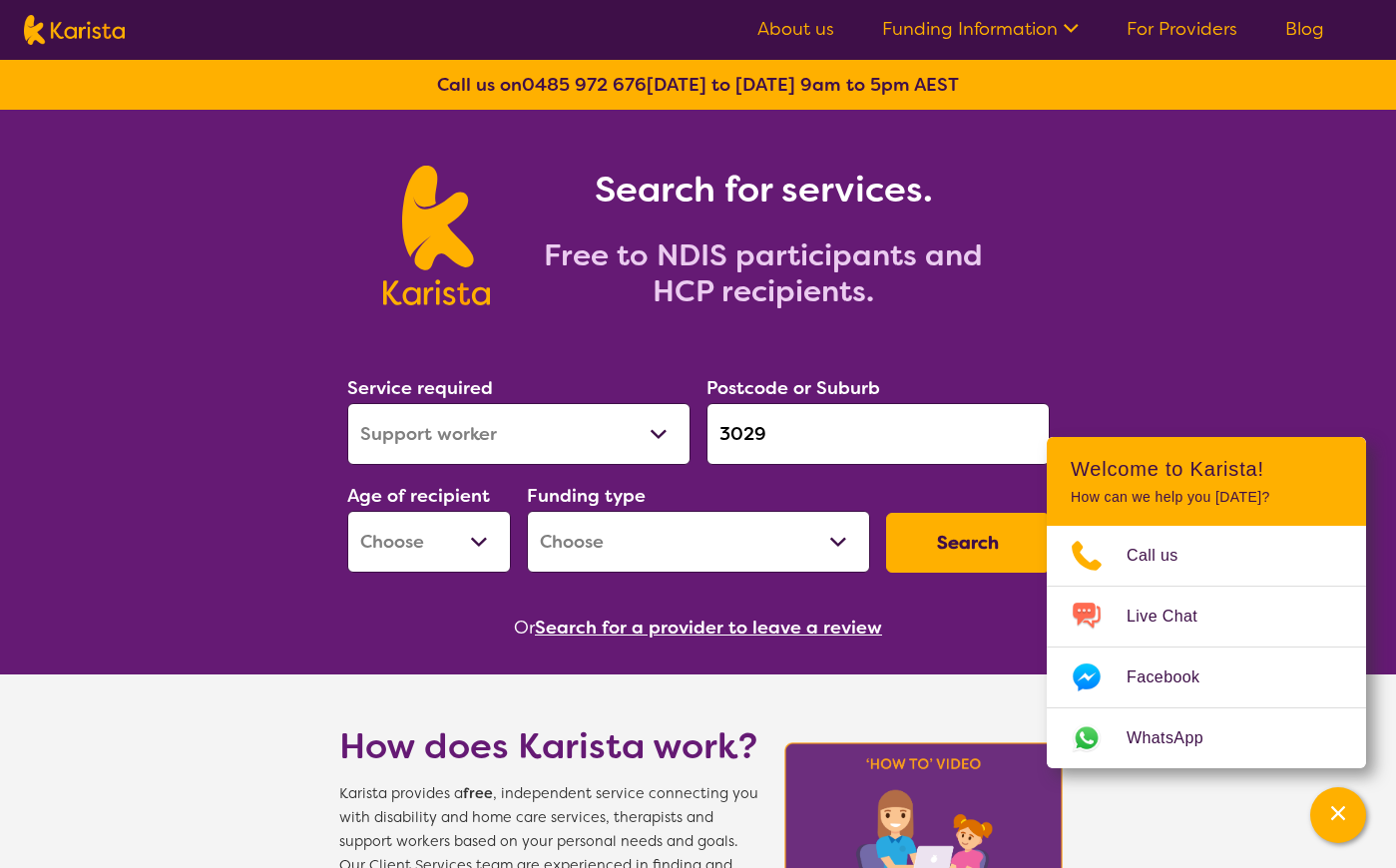 select on "EC" 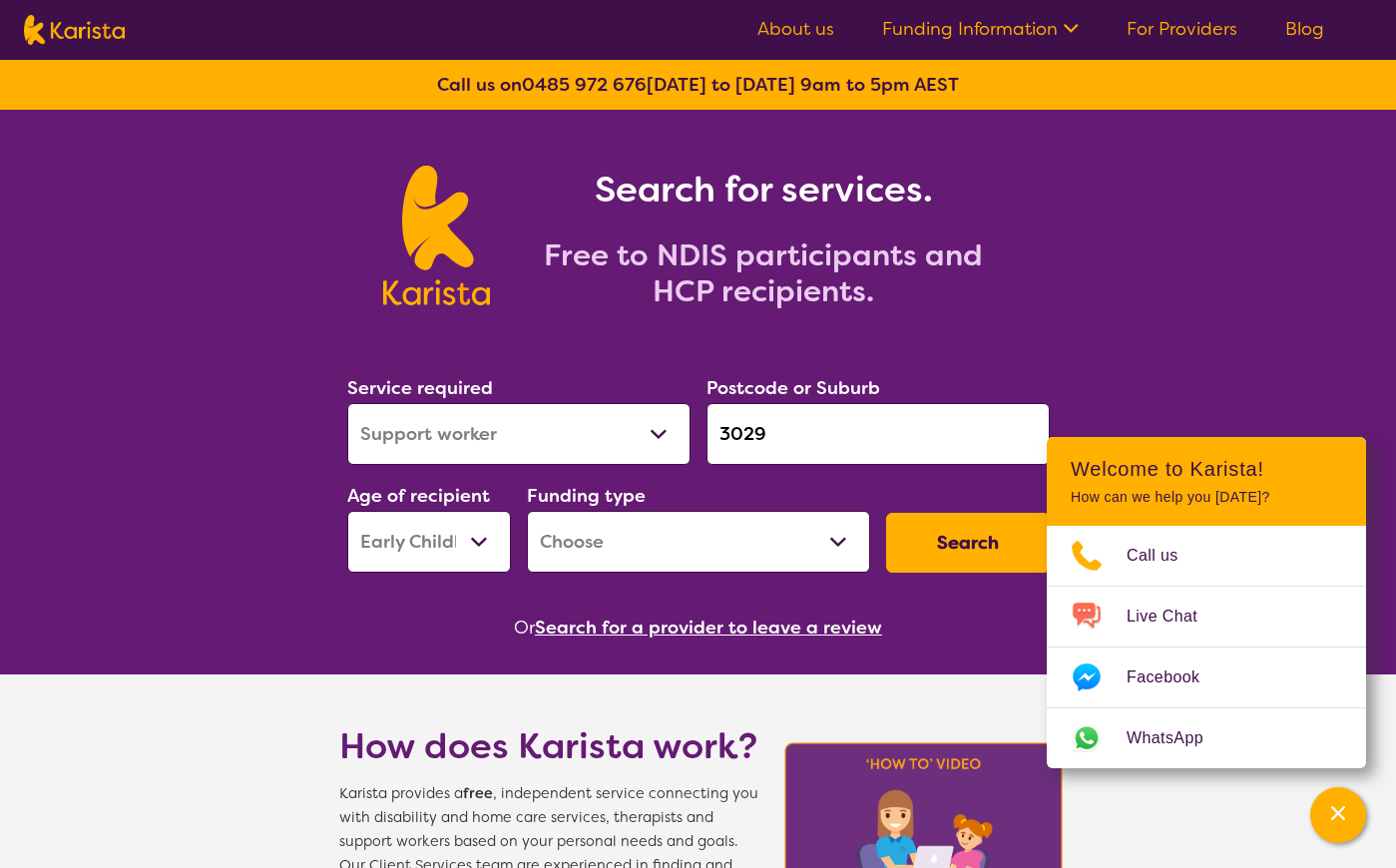 select on "NDIS" 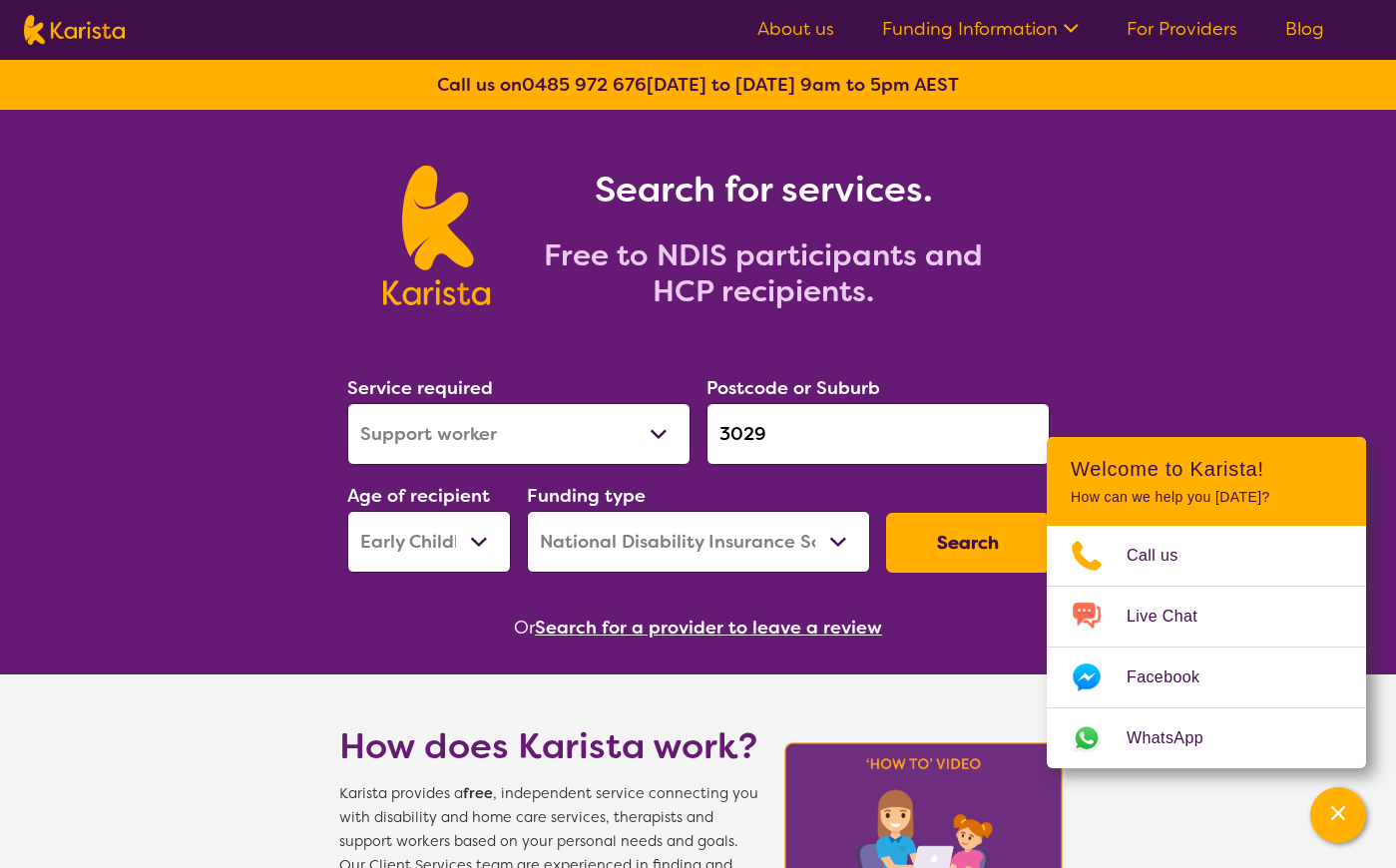 click on "Search" at bounding box center [968, 543] 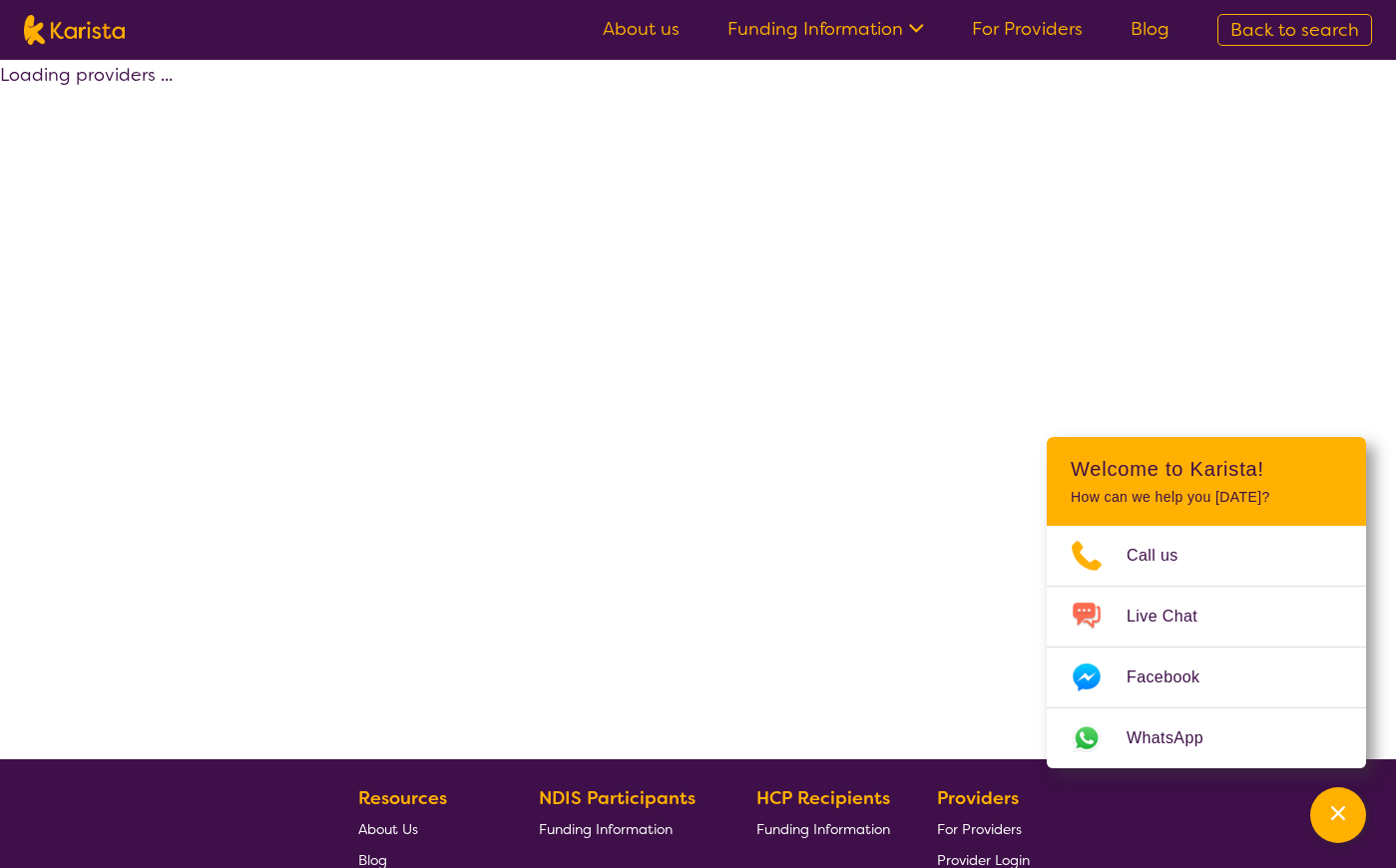 select on "by_score" 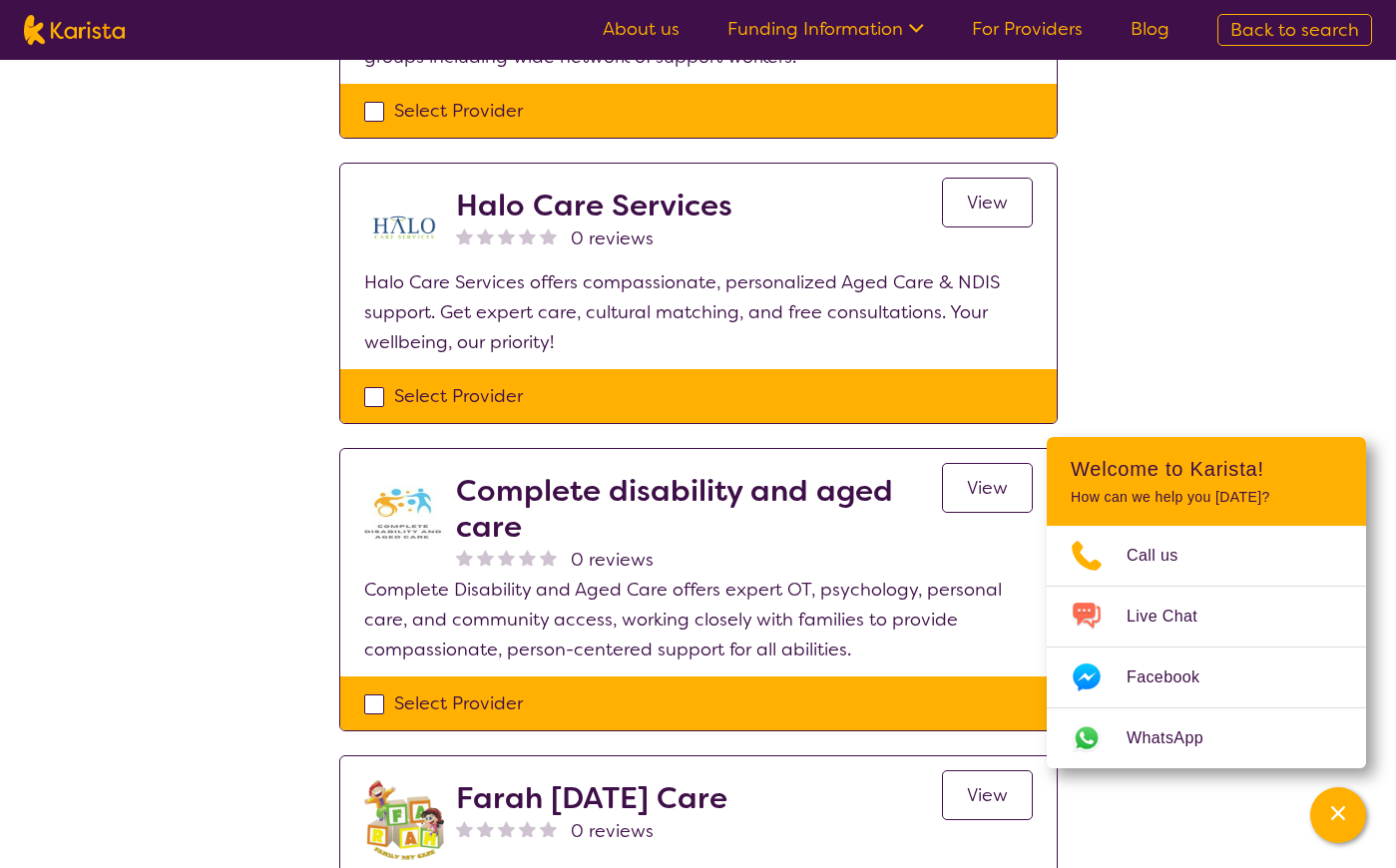scroll, scrollTop: 2093, scrollLeft: 0, axis: vertical 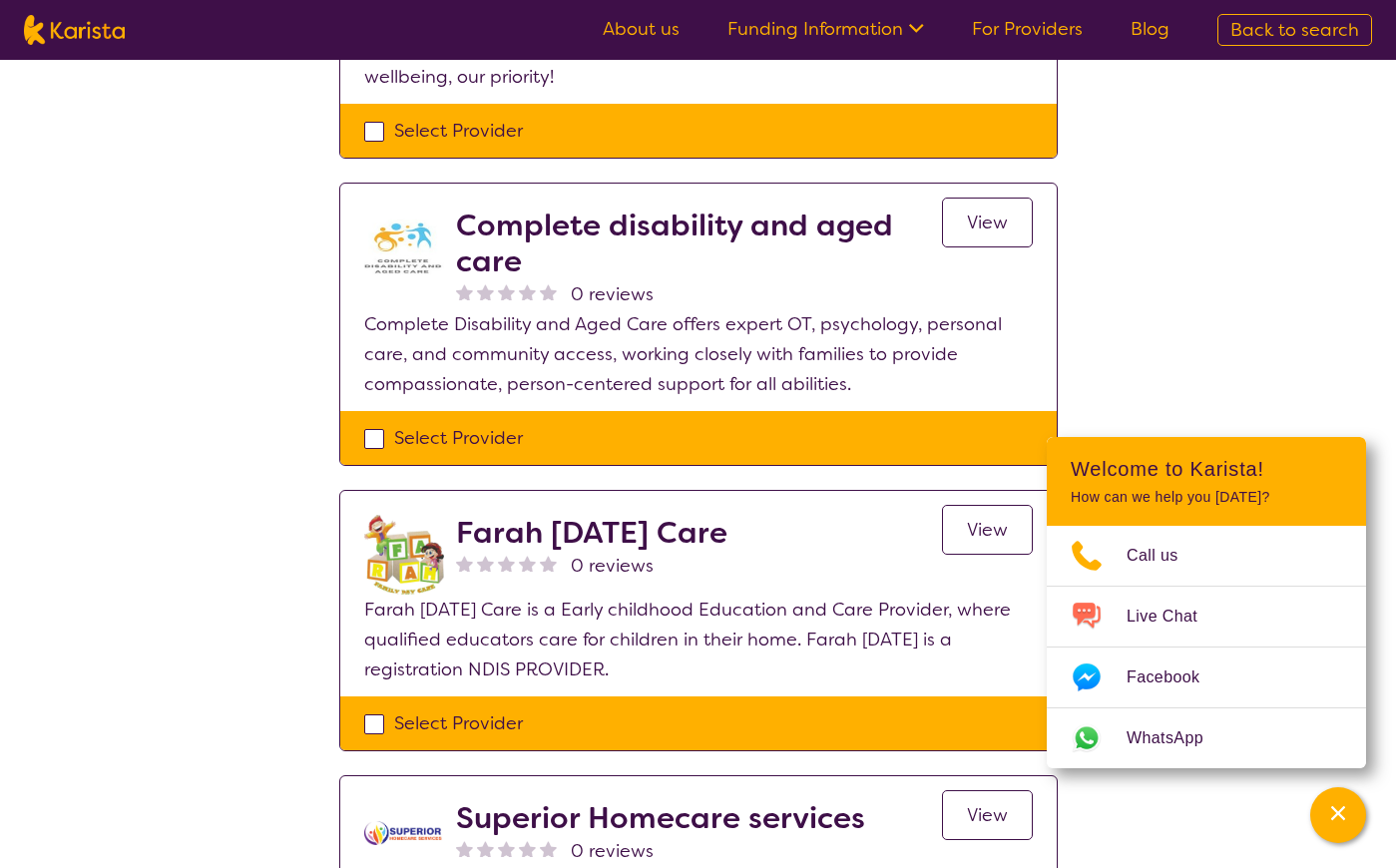 click on "View" at bounding box center [987, 530] 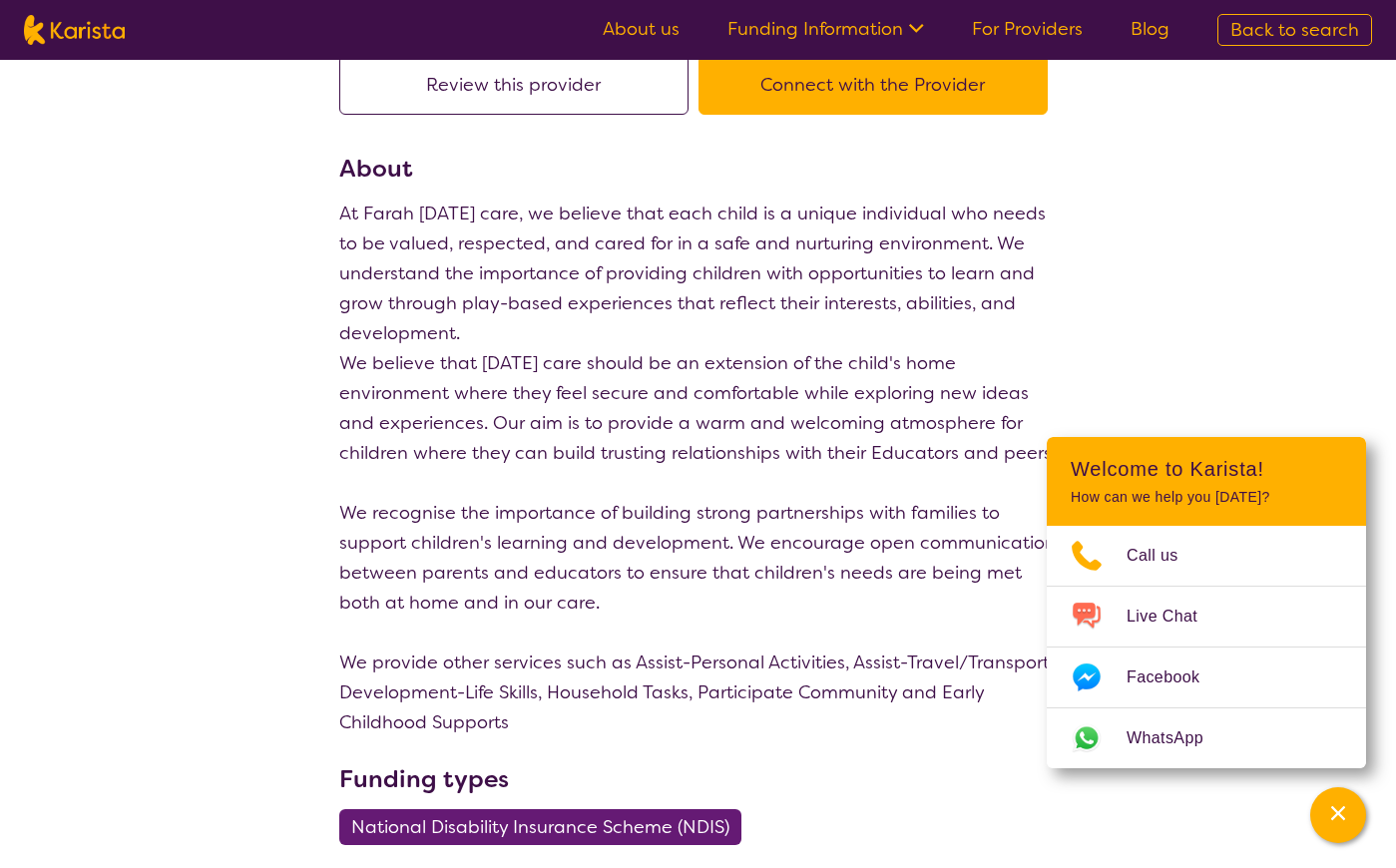 scroll, scrollTop: 40, scrollLeft: 0, axis: vertical 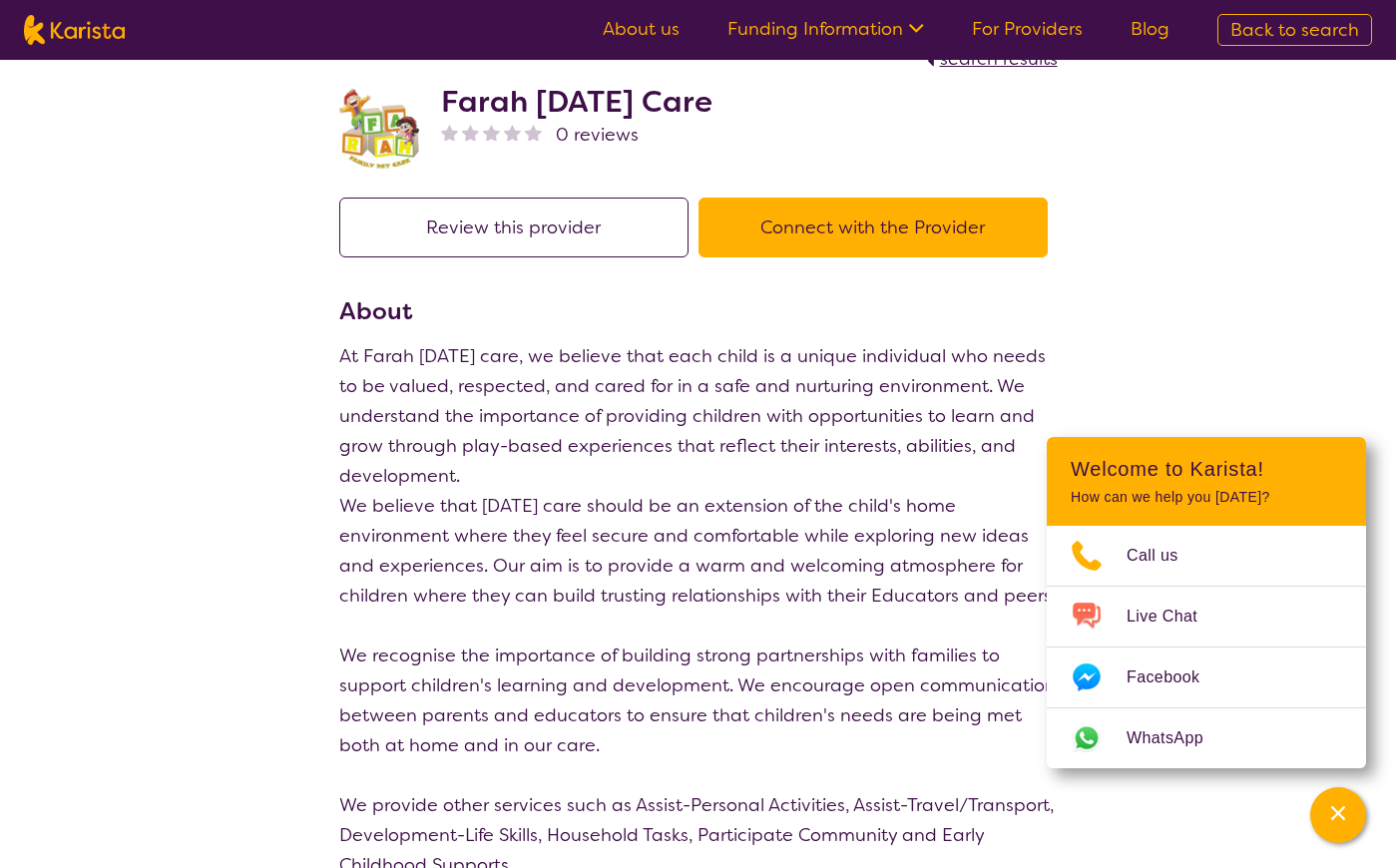 click on "Connect with the Provider" at bounding box center [873, 227] 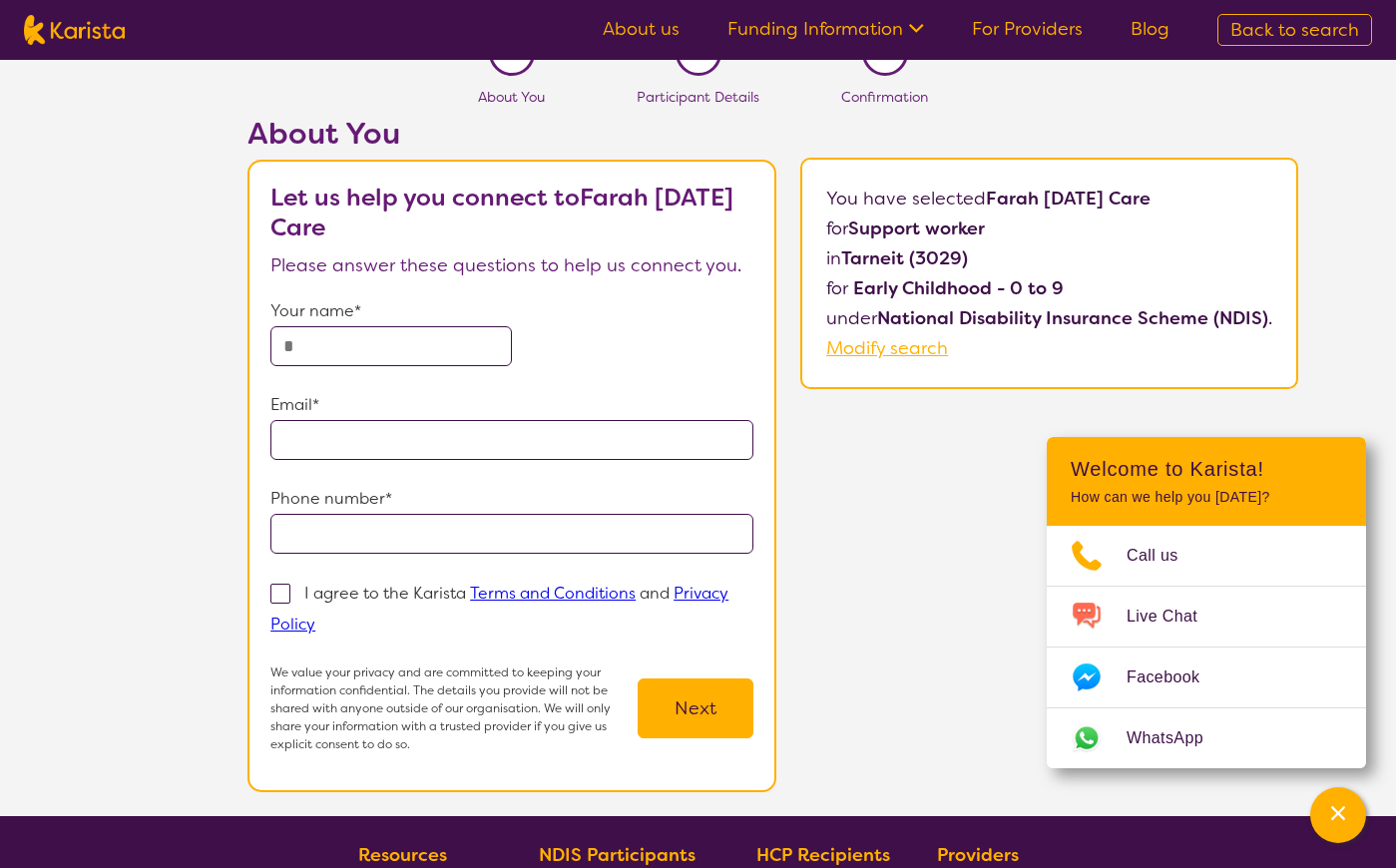 scroll, scrollTop: 0, scrollLeft: 0, axis: both 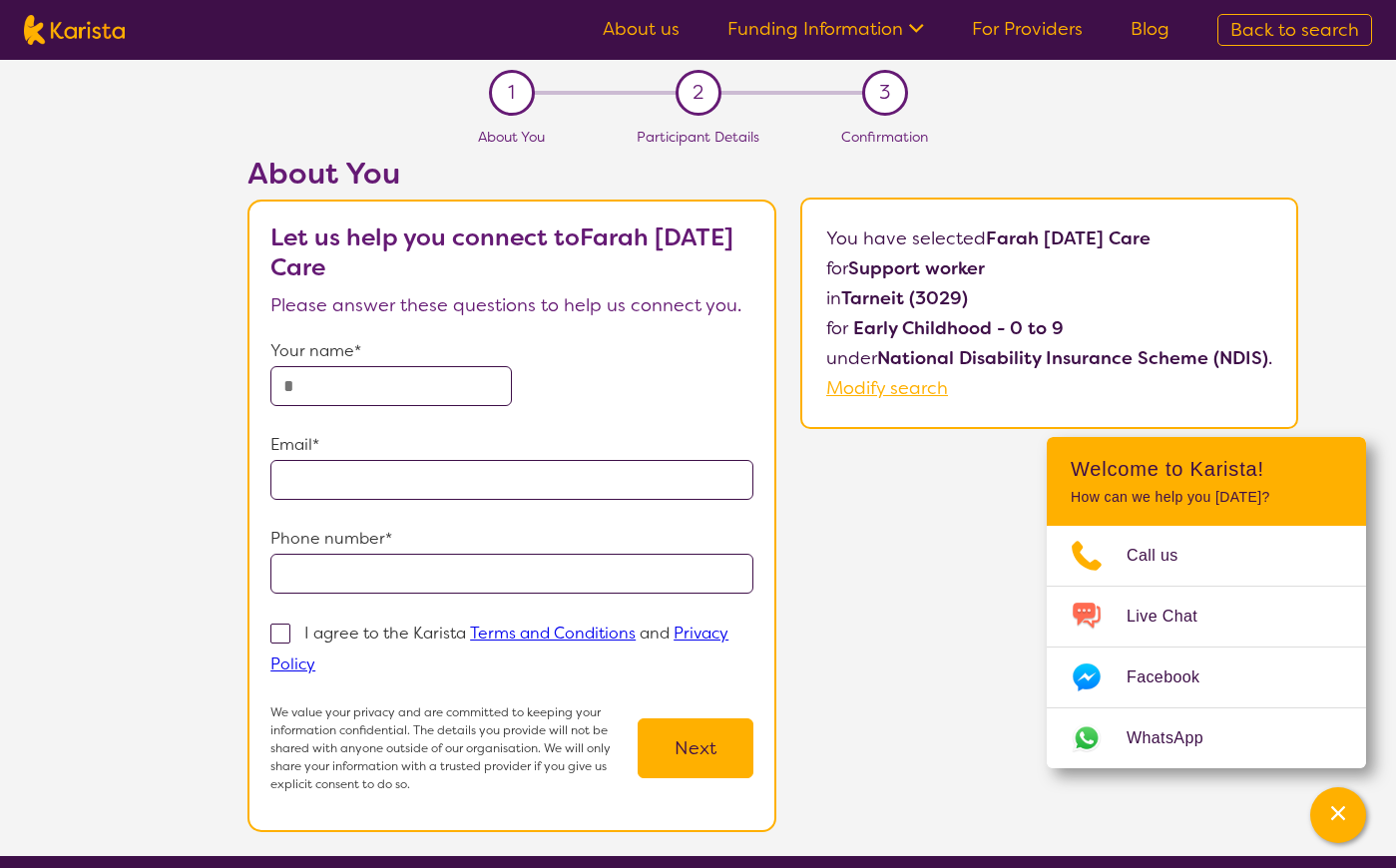 click at bounding box center [391, 386] 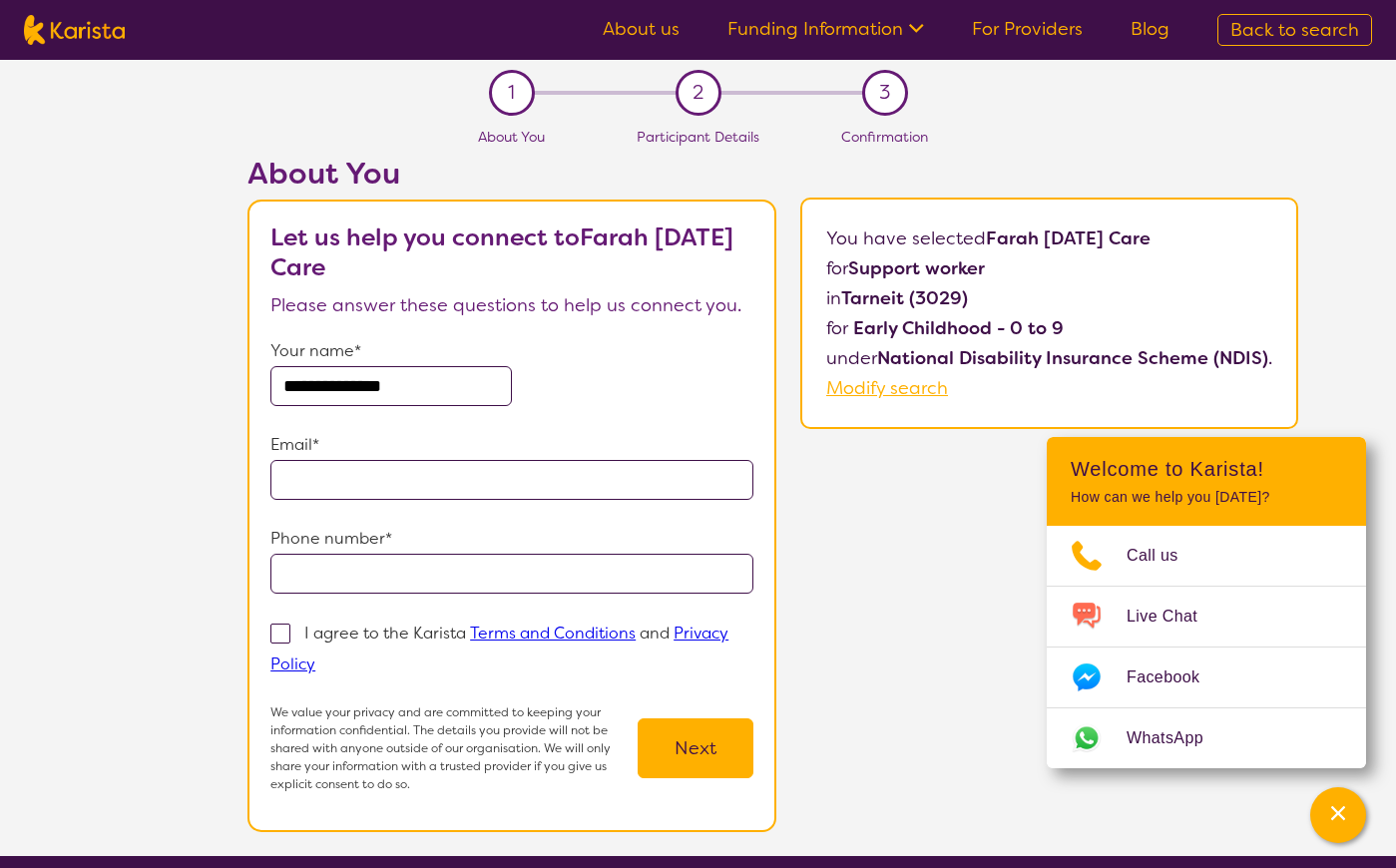 type on "**********" 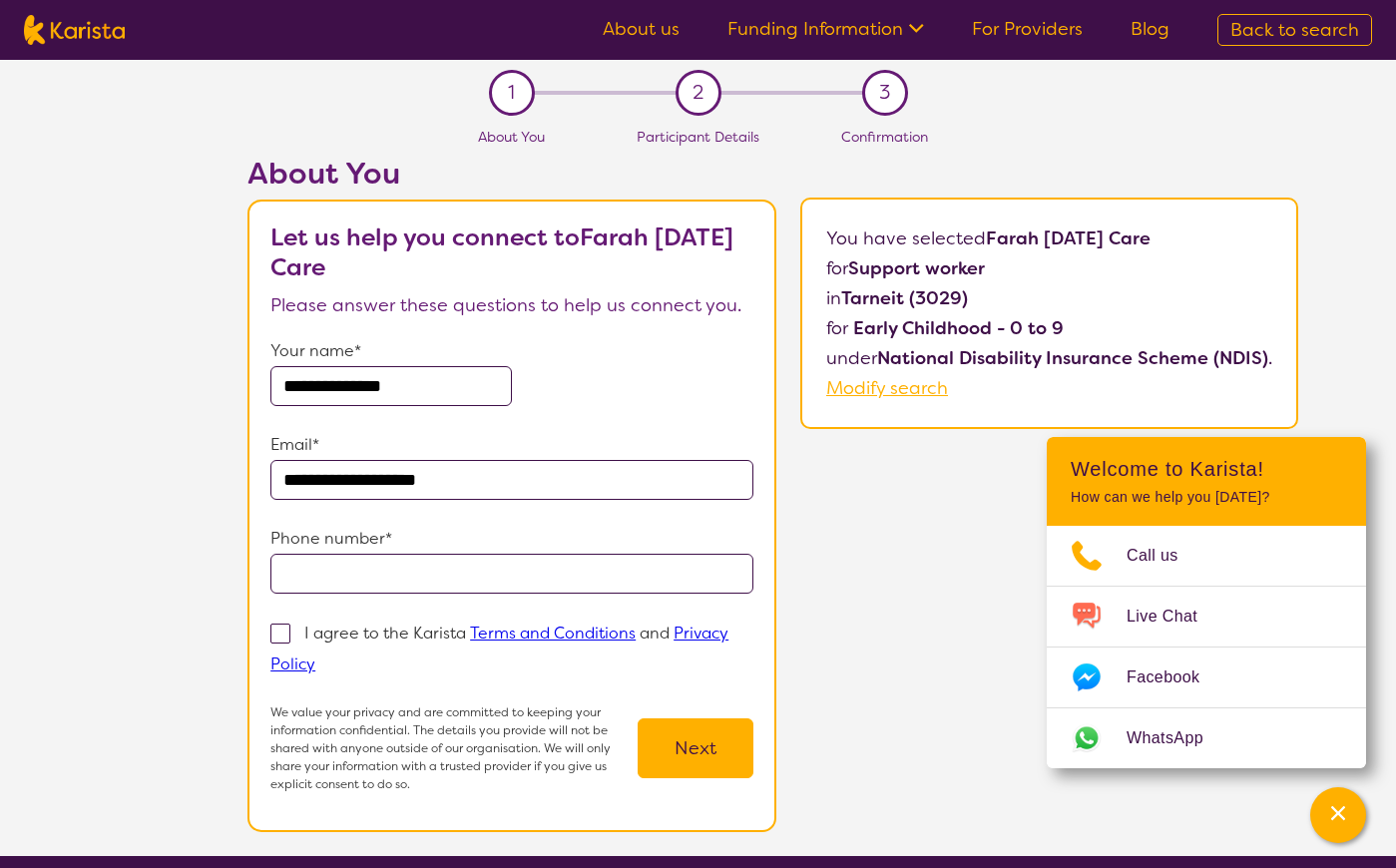 type on "**********" 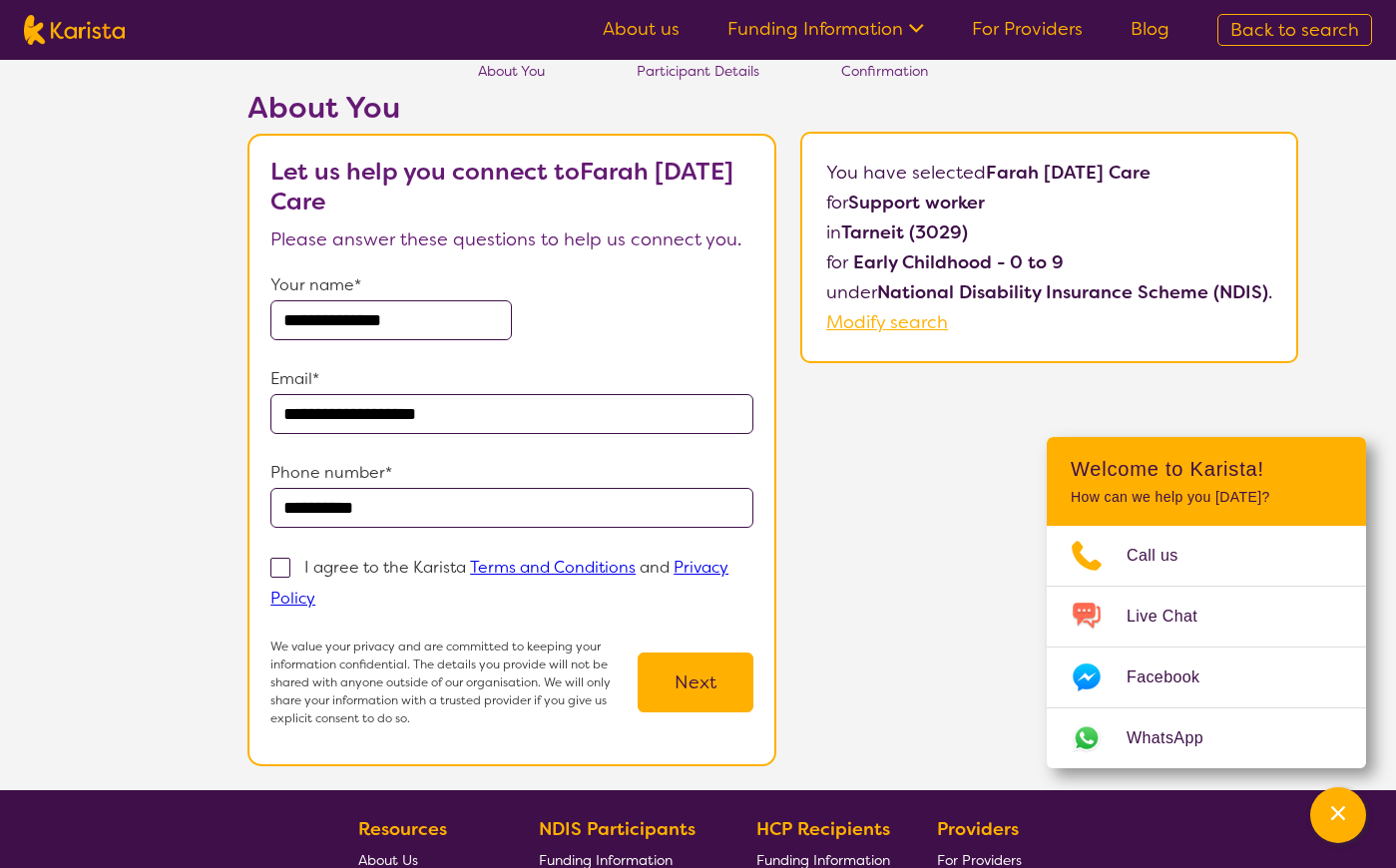 scroll, scrollTop: 109, scrollLeft: 0, axis: vertical 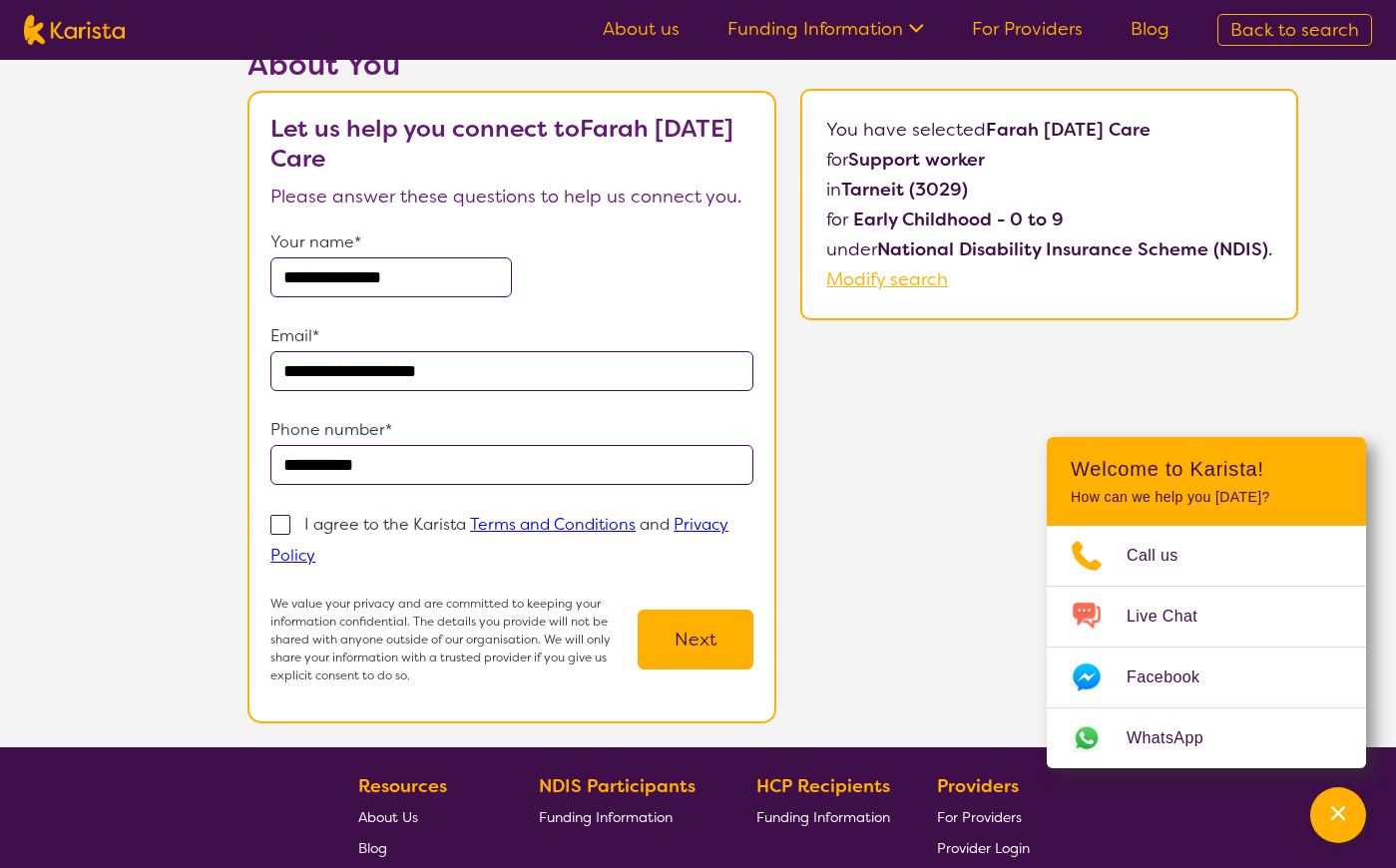 type on "**********" 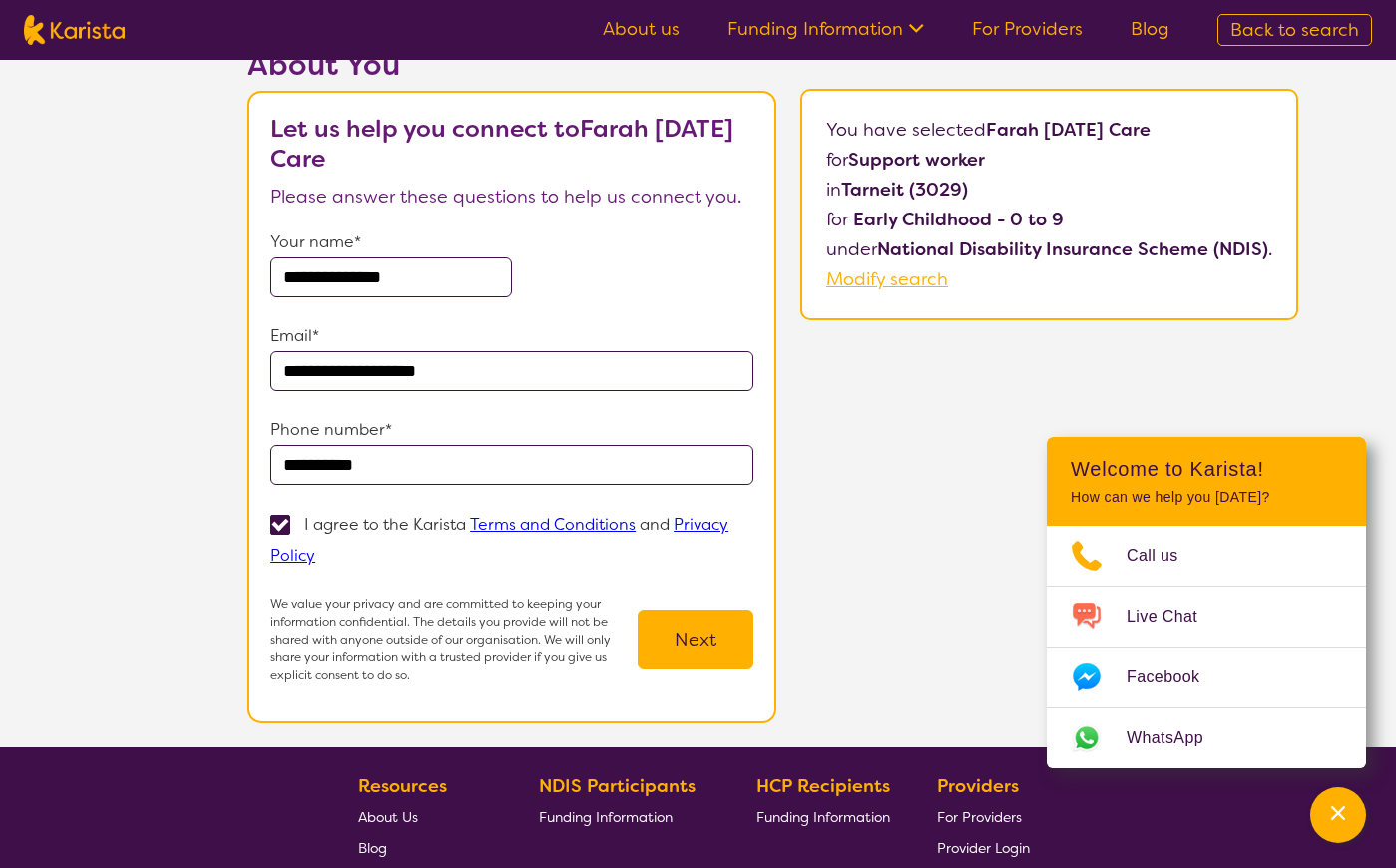 click on "Next" at bounding box center (696, 640) 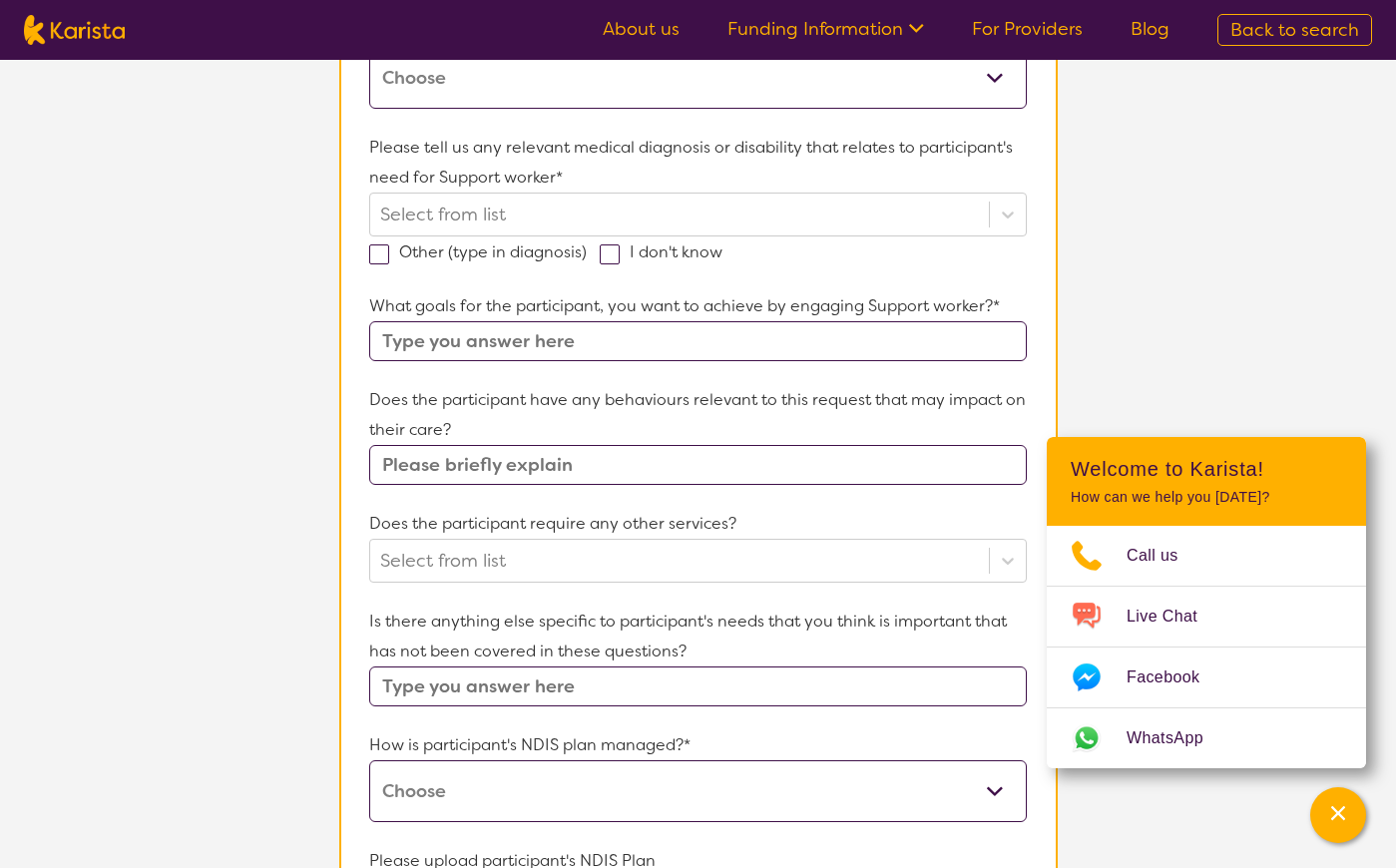 scroll, scrollTop: 70, scrollLeft: 0, axis: vertical 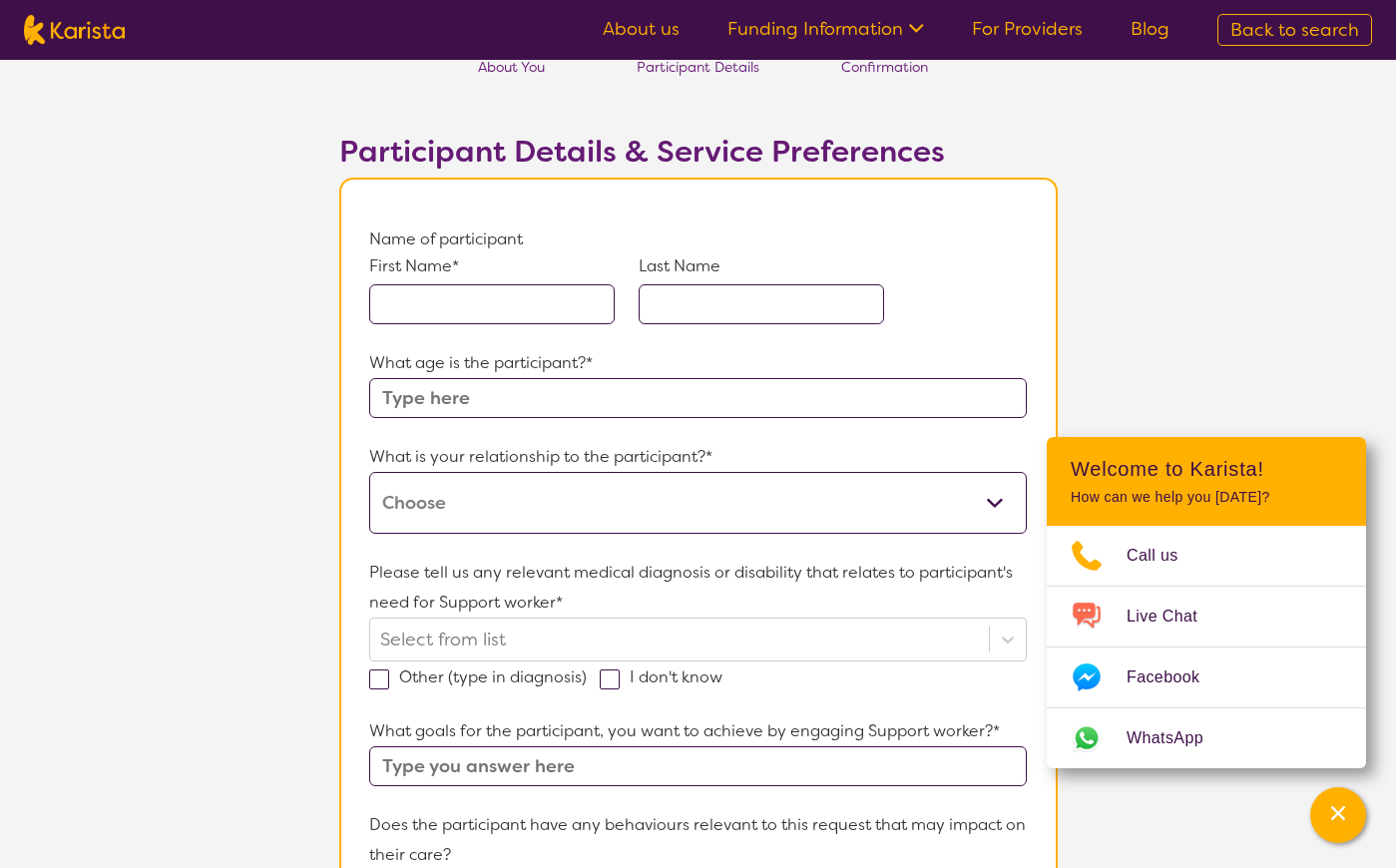 click at bounding box center [492, 304] 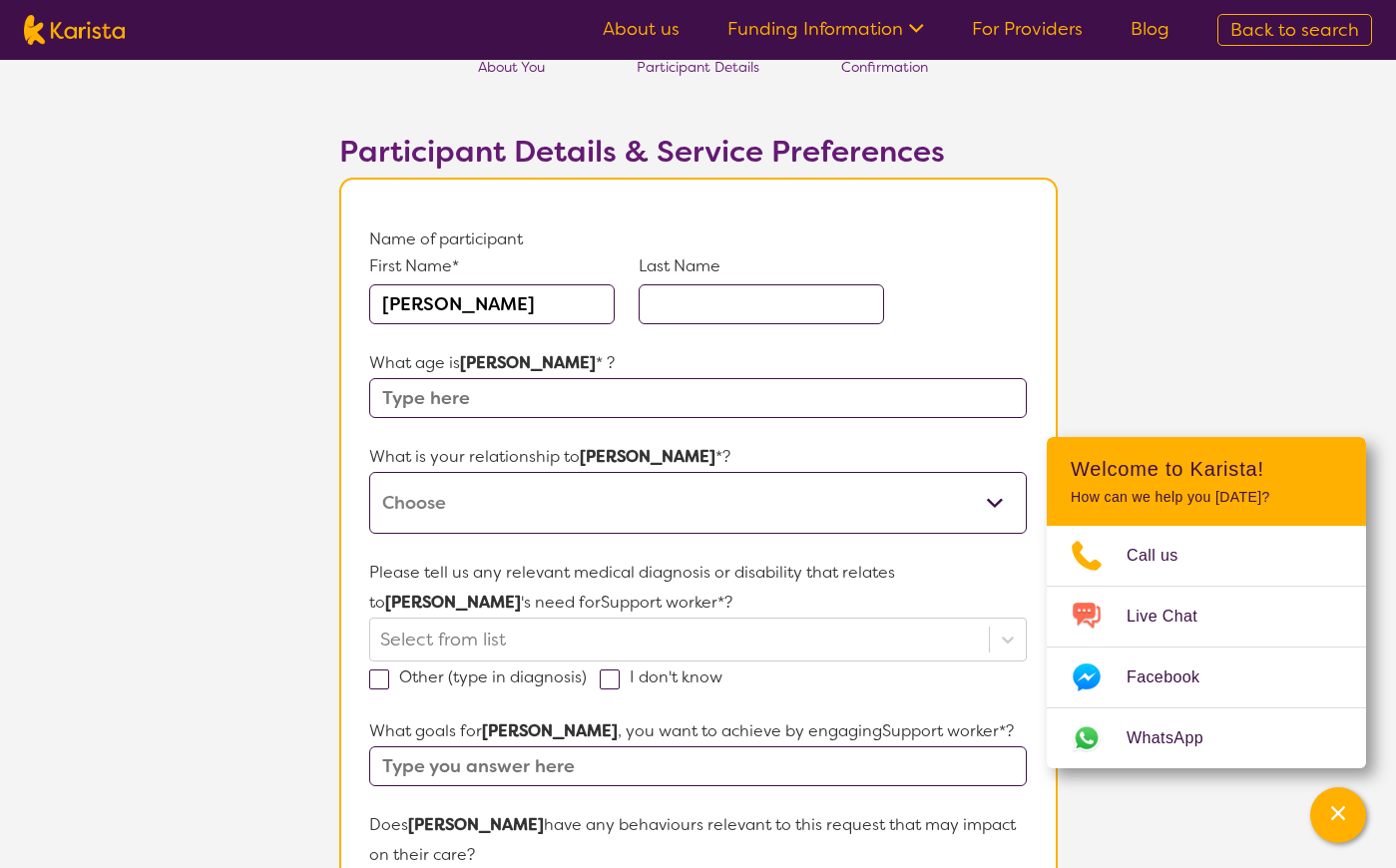 type on "[PERSON_NAME]" 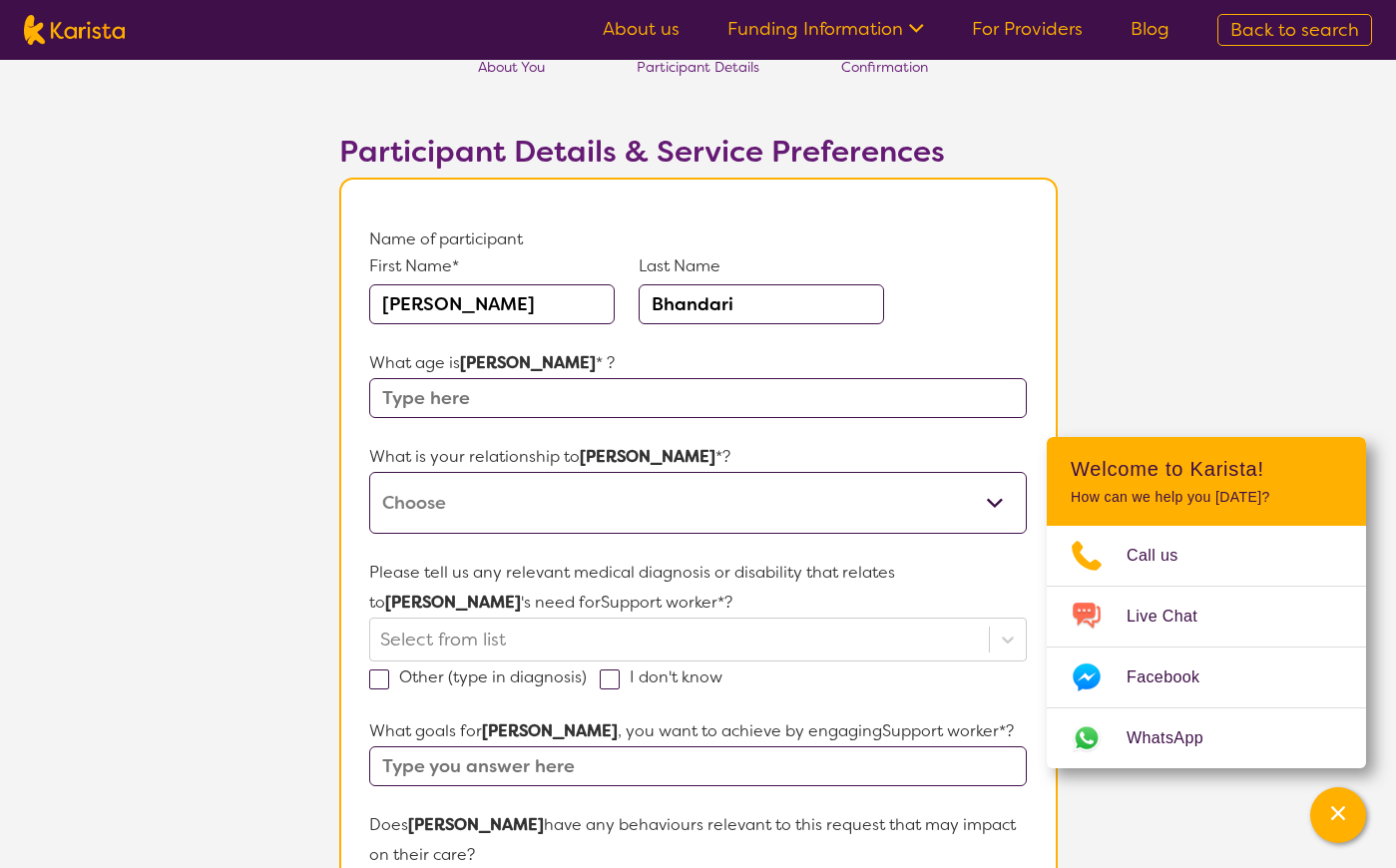type on "Bhandari" 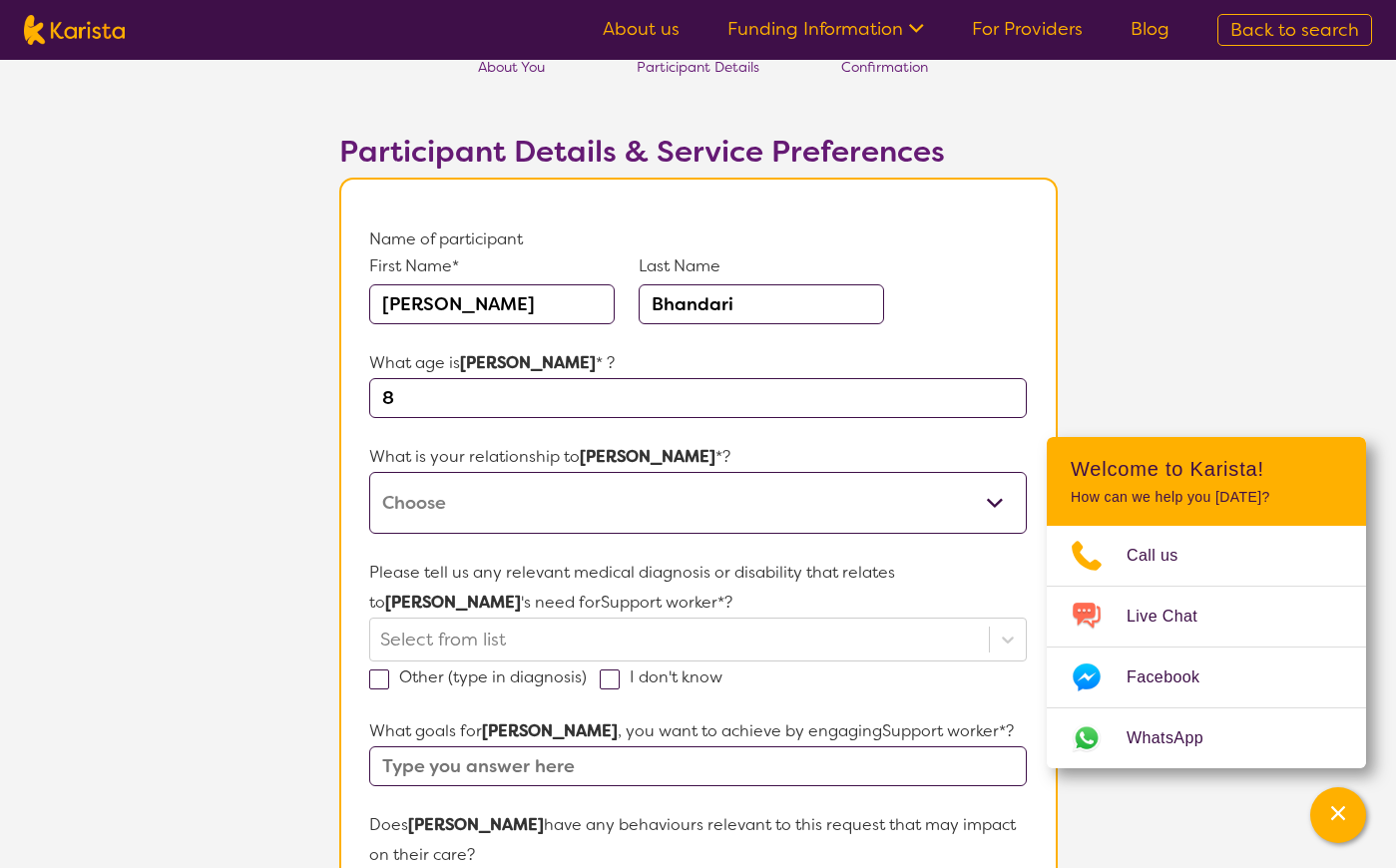type on "8" 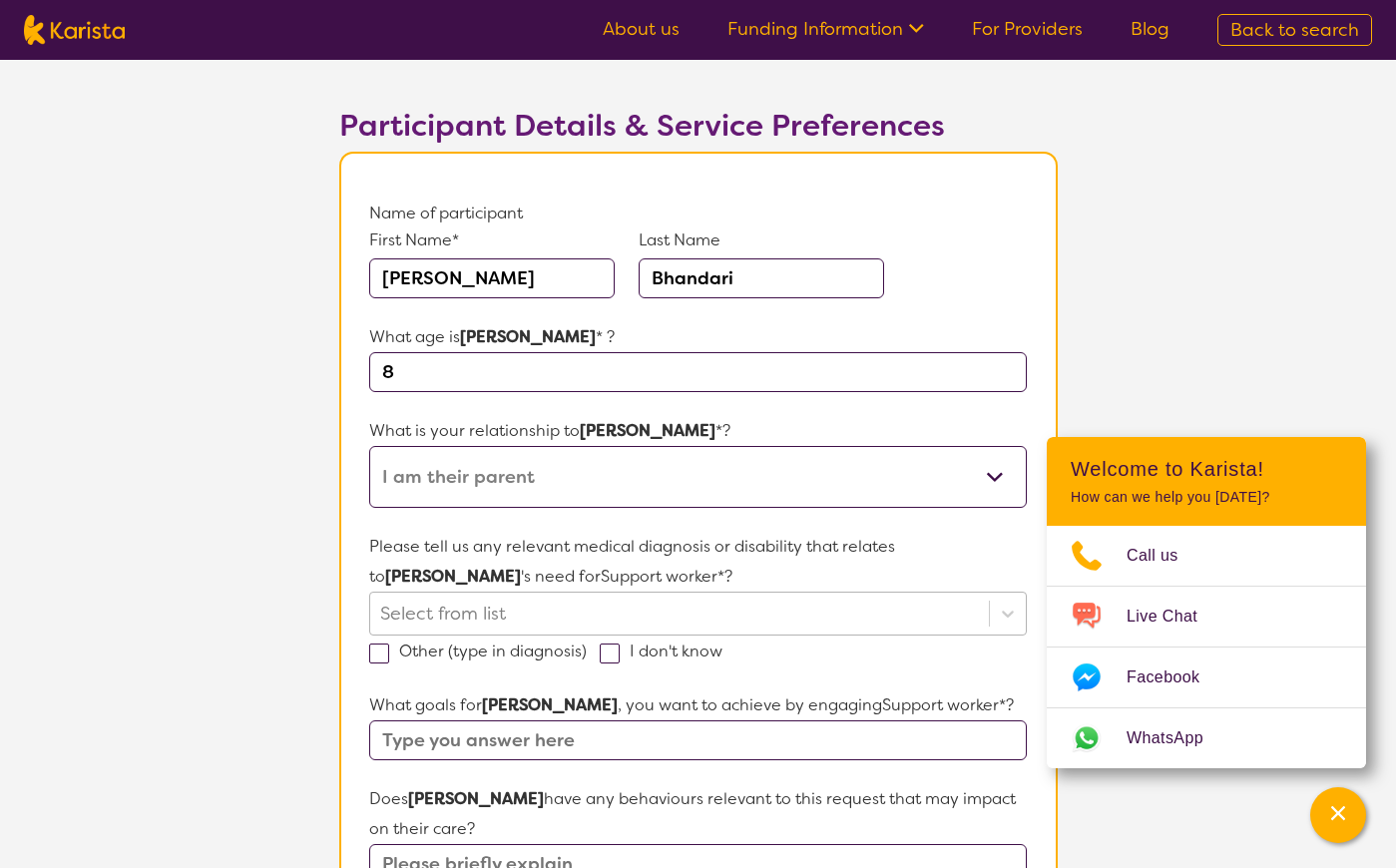 scroll, scrollTop: 266, scrollLeft: 0, axis: vertical 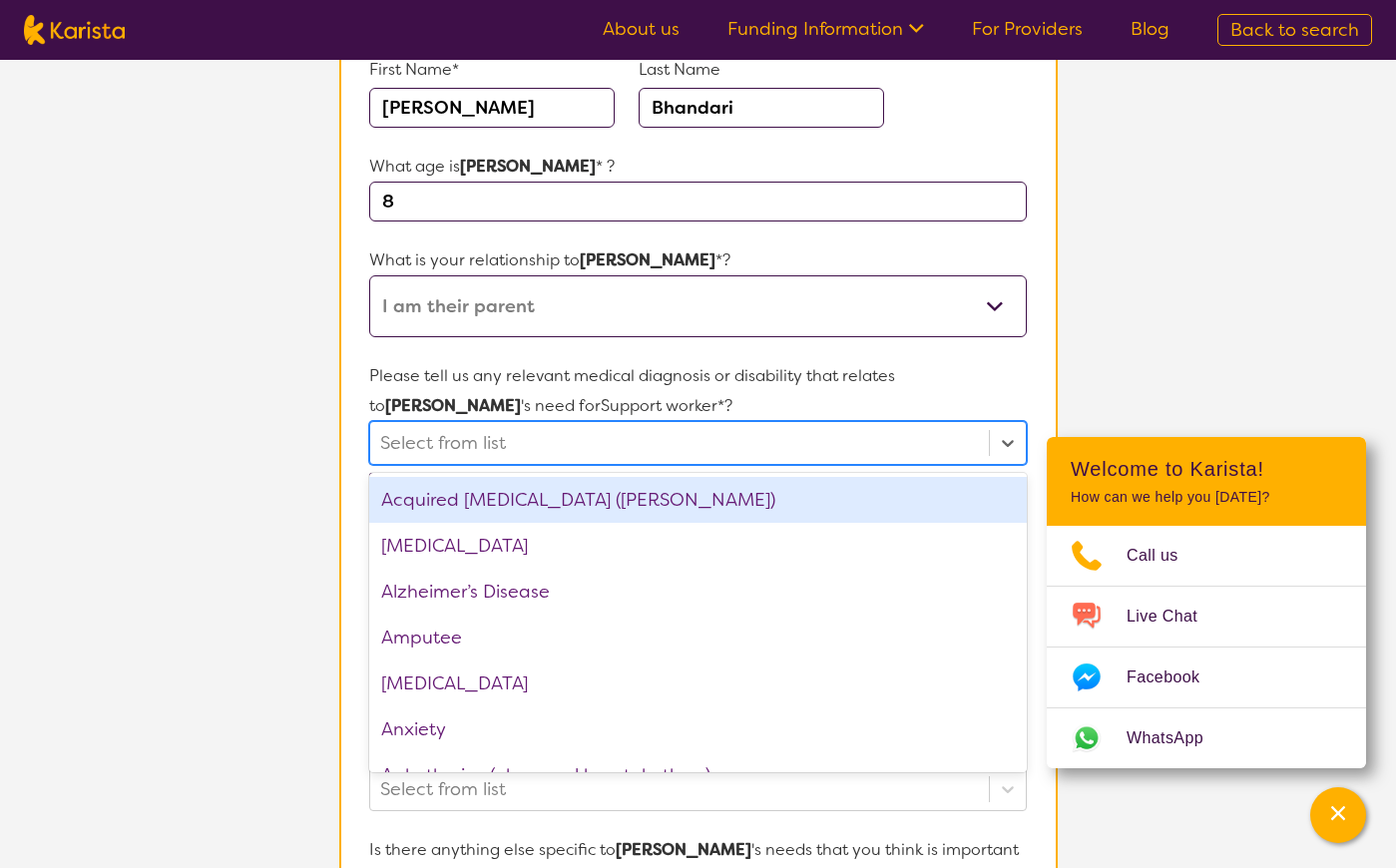 click on "Select from list" at bounding box center (679, 443) 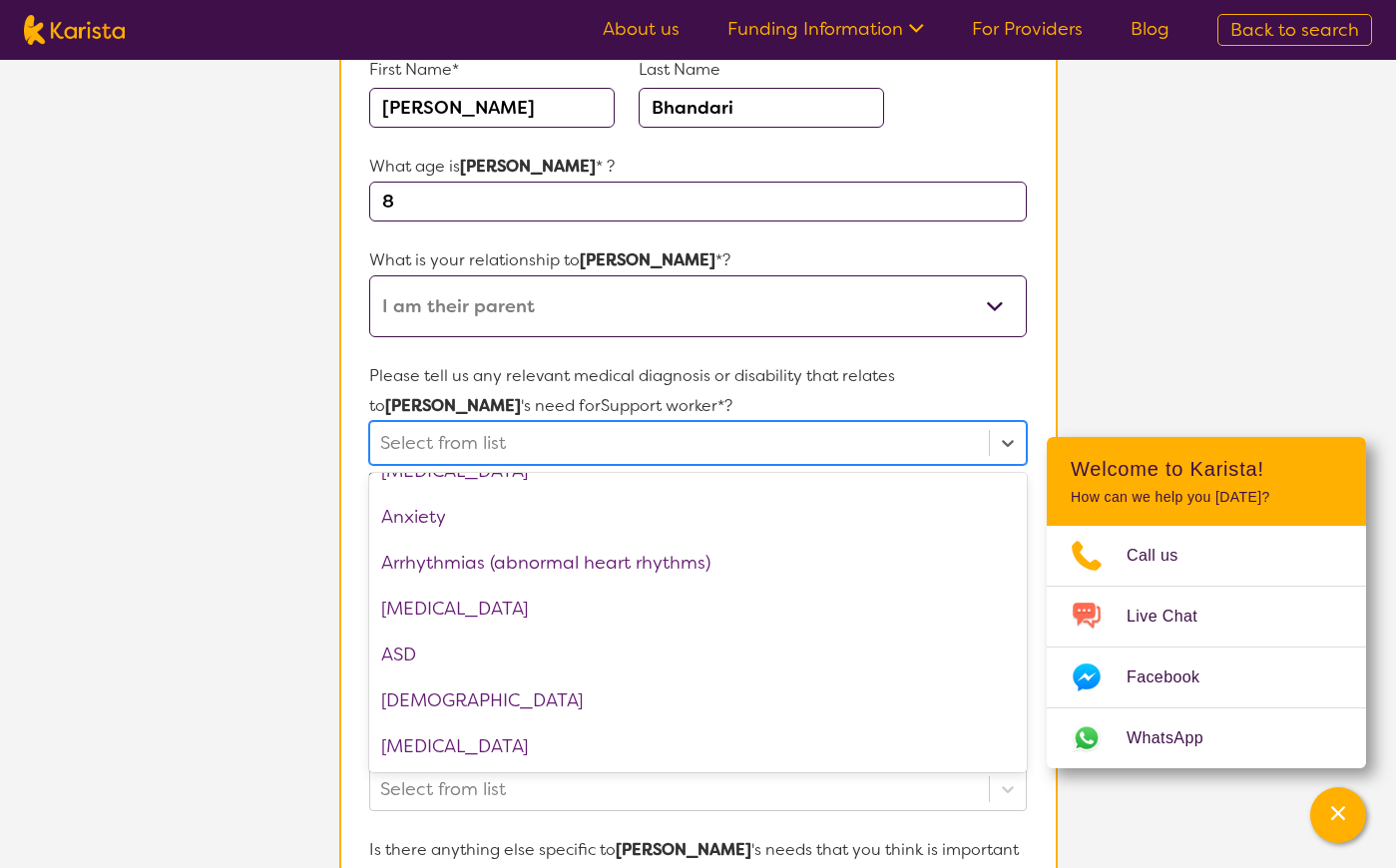 scroll, scrollTop: 366, scrollLeft: 0, axis: vertical 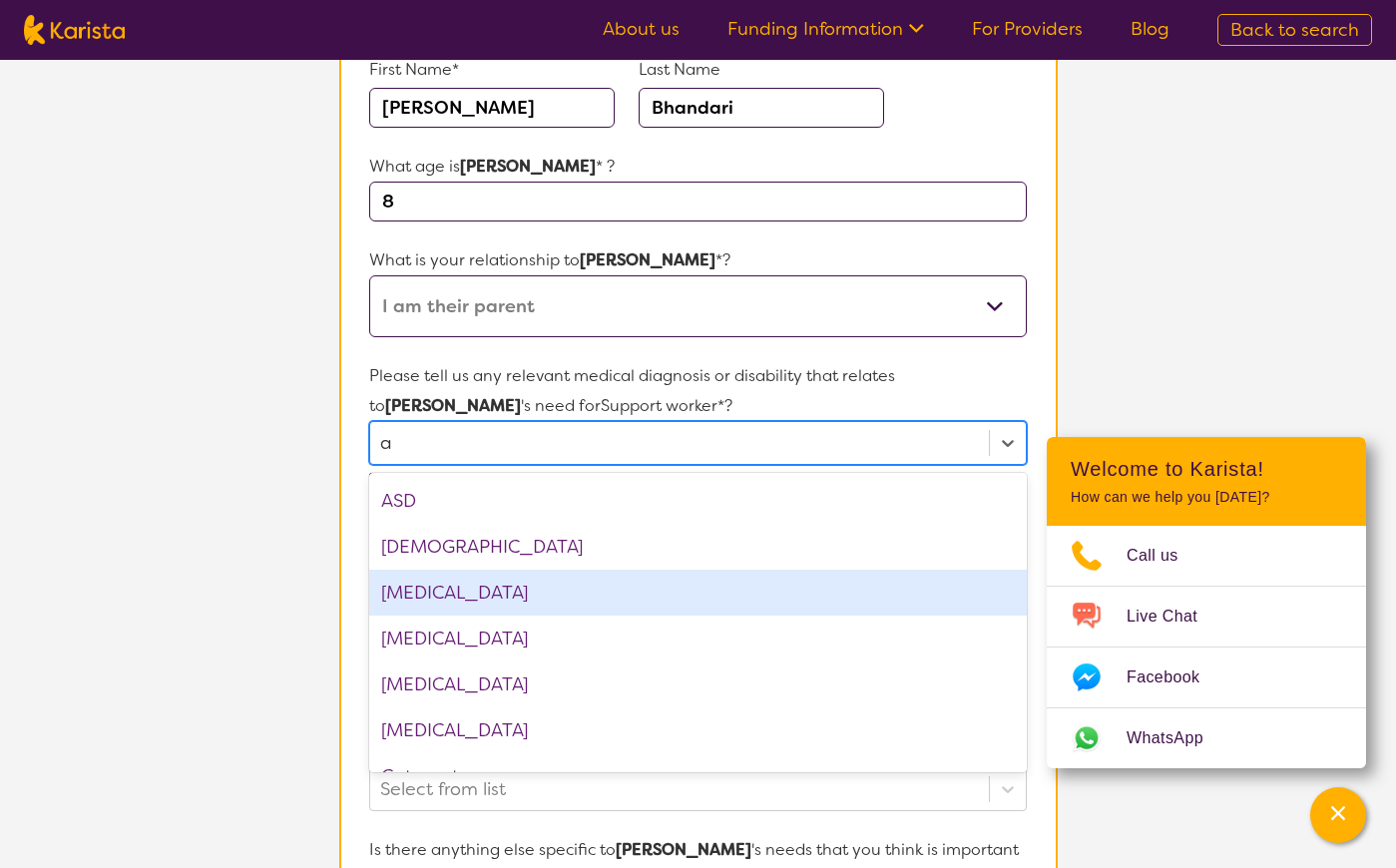 type on "au" 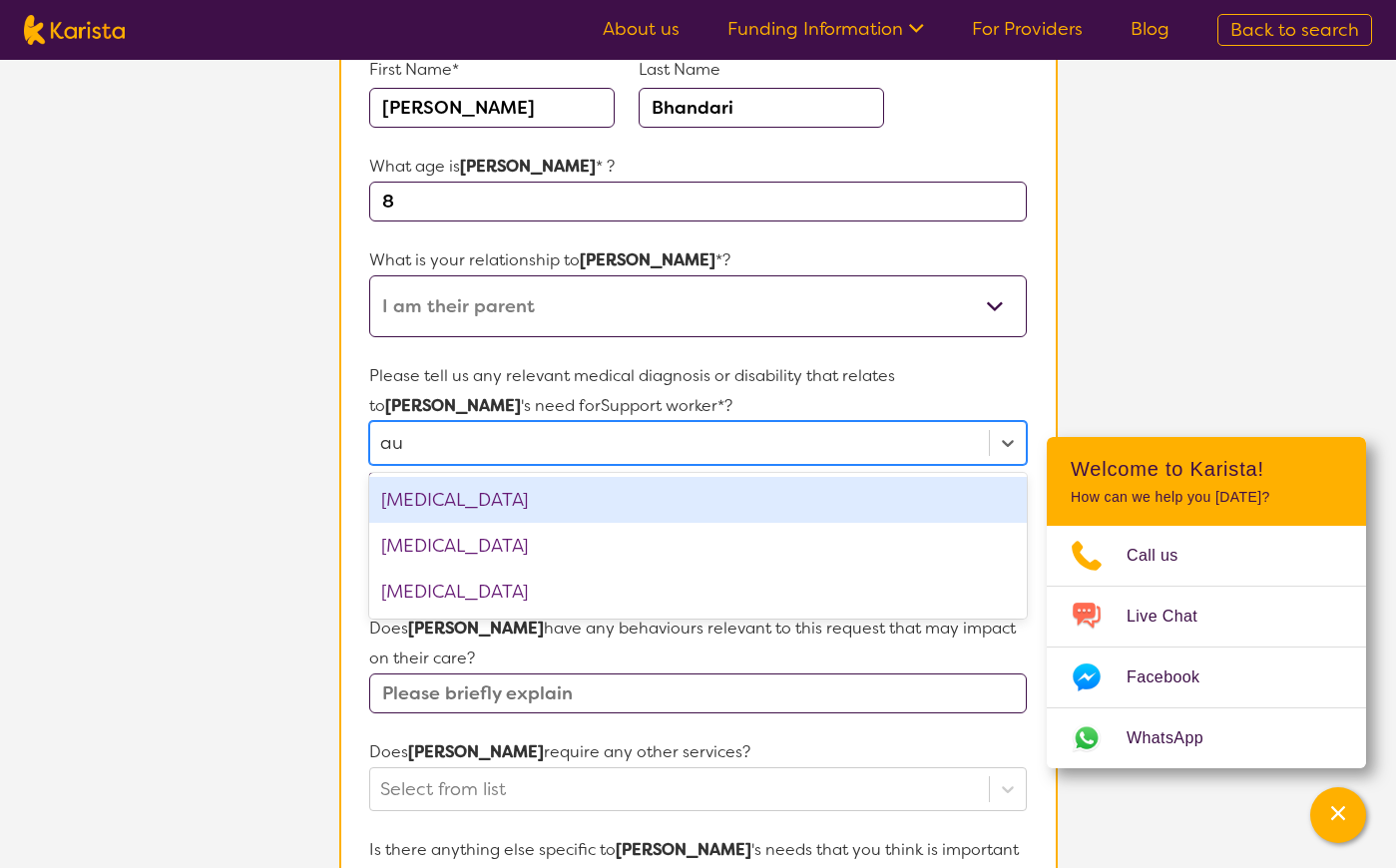 scroll, scrollTop: 0, scrollLeft: 0, axis: both 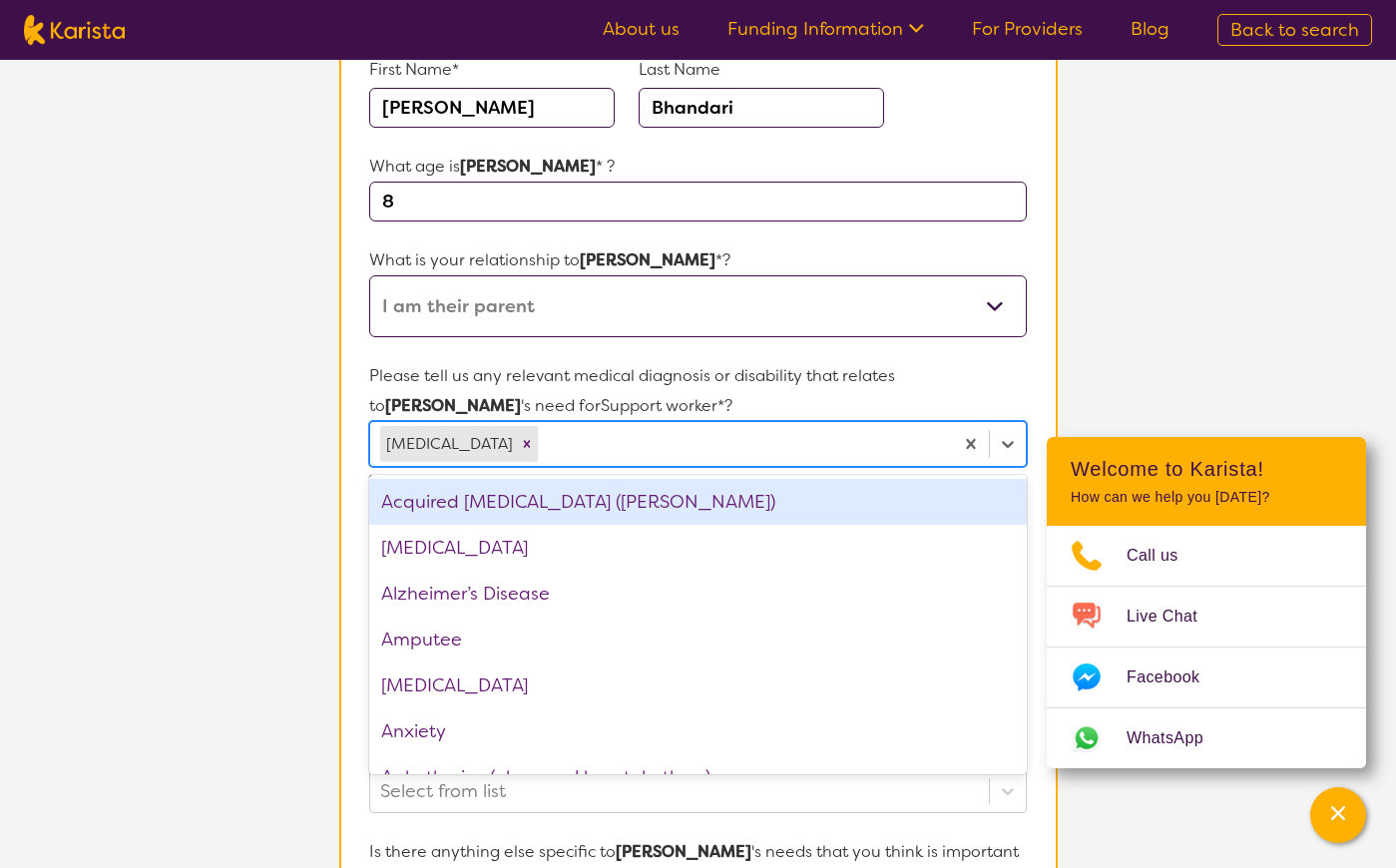 click on "L About You 2 Participant Details 3 Confirmation Participant Details & Service Preferences Name of participant First Name* [PERSON_NAME] Last Name [PERSON_NAME] What age is  [PERSON_NAME] * ? 8 What is your relationship to  [PERSON_NAME] *? This request is for myself I am their parent I am their child I am their spouse/partner I am their carer I am their Support Coordinator I am their Local Area Coordinator I am their Child Safety Officer I am their Aged Care Case Worker Other Please tell us any relevant medical diagnosis or disability that relates to  [PERSON_NAME] 's need for  Support worker *? option [MEDICAL_DATA], selected. option Acquired [MEDICAL_DATA] ([PERSON_NAME]) focused, 1 of 74. 74 results available. Use Up and Down to choose options, press Enter to select the currently focused option, press Escape to exit the menu, press Tab to select the option and exit the menu. [MEDICAL_DATA] Acquired [MEDICAL_DATA] (ABI) [MEDICAL_DATA] Alzheimer’s Disease Amputee [MEDICAL_DATA] Anxiety Arrhythmias (abnormal heart rhythms) [MEDICAL_DATA] ASD [MEDICAL_DATA] [MEDICAL_DATA]" at bounding box center [698, 673] 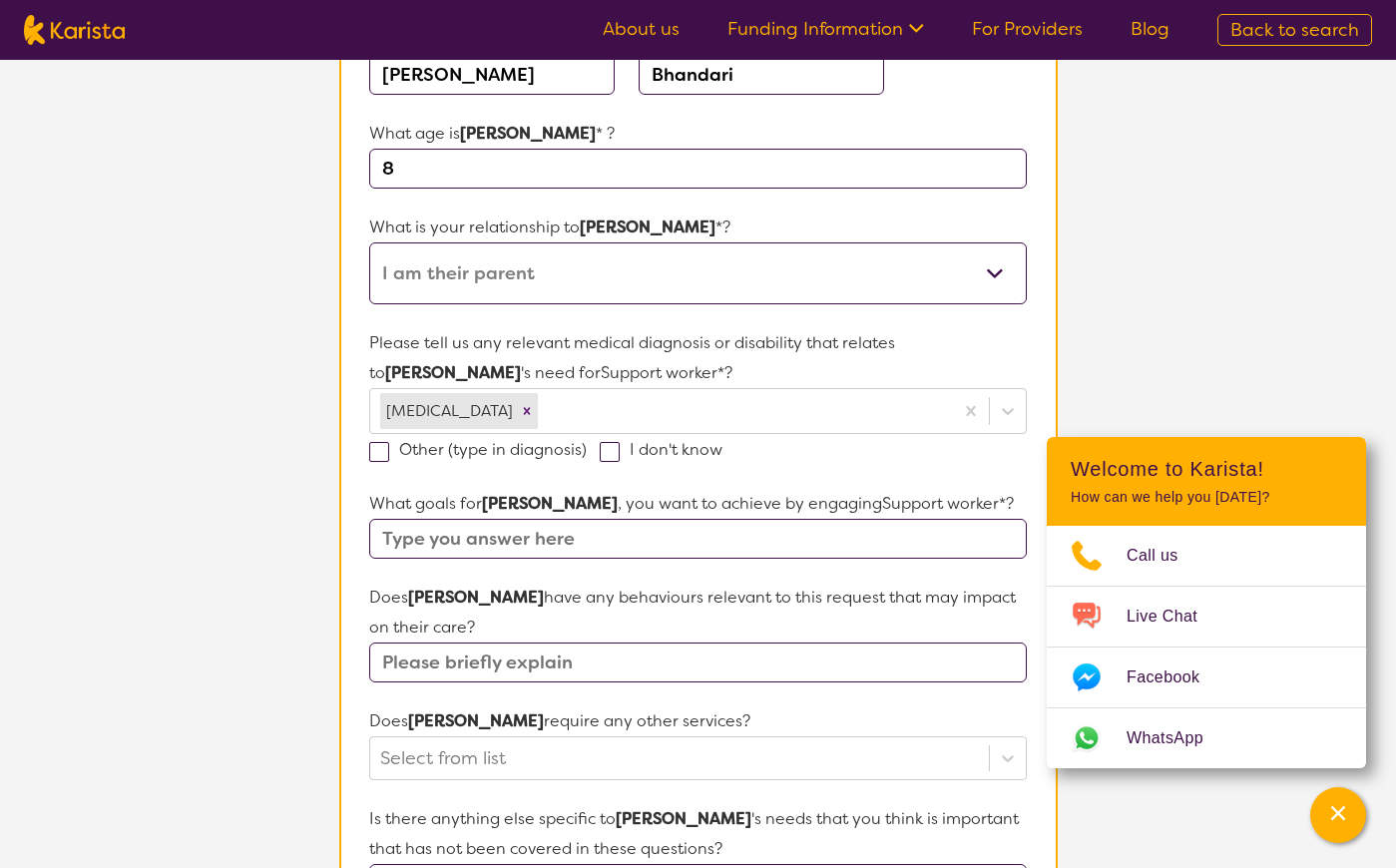 scroll, scrollTop: 306, scrollLeft: 0, axis: vertical 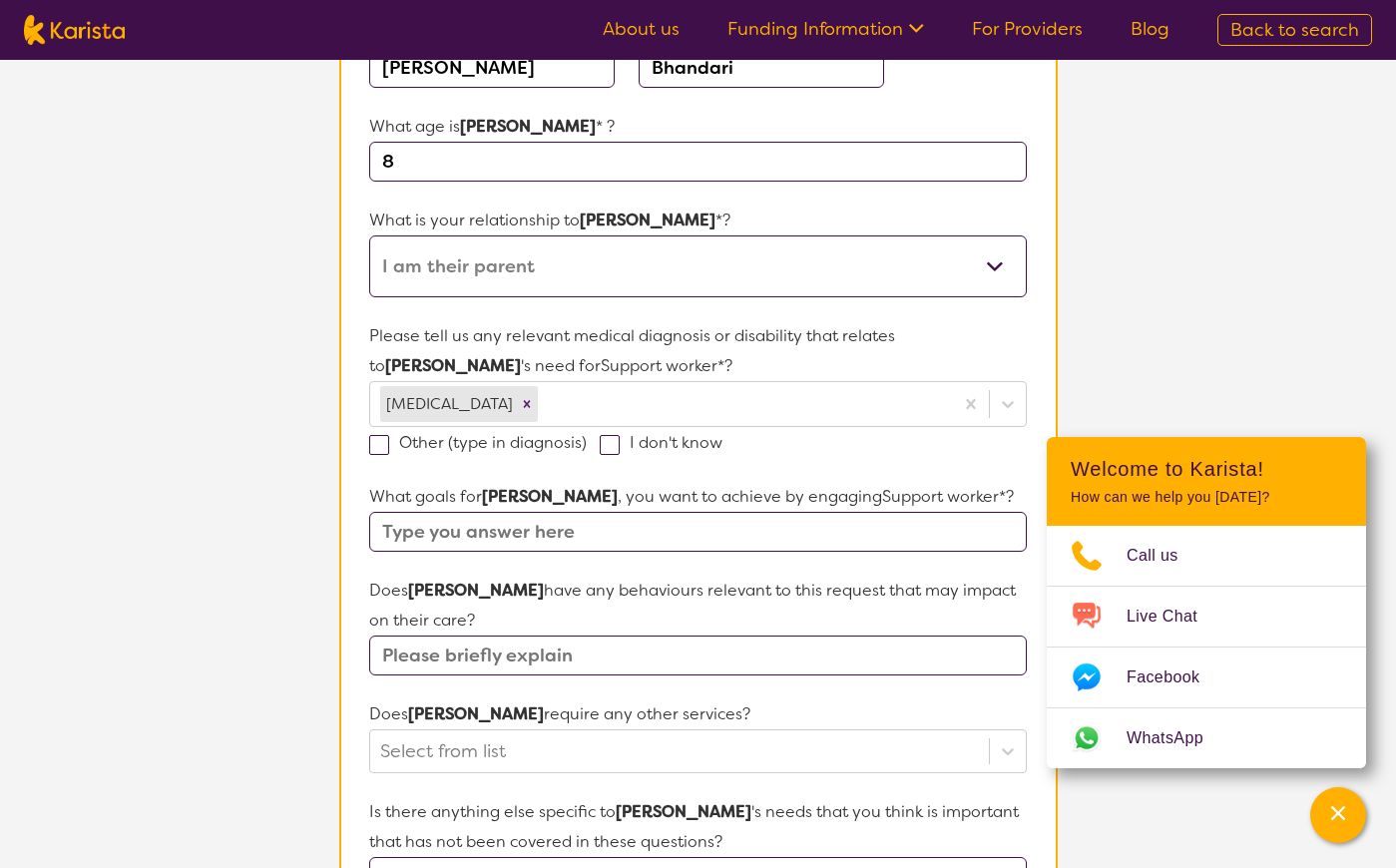 click at bounding box center (698, 532) 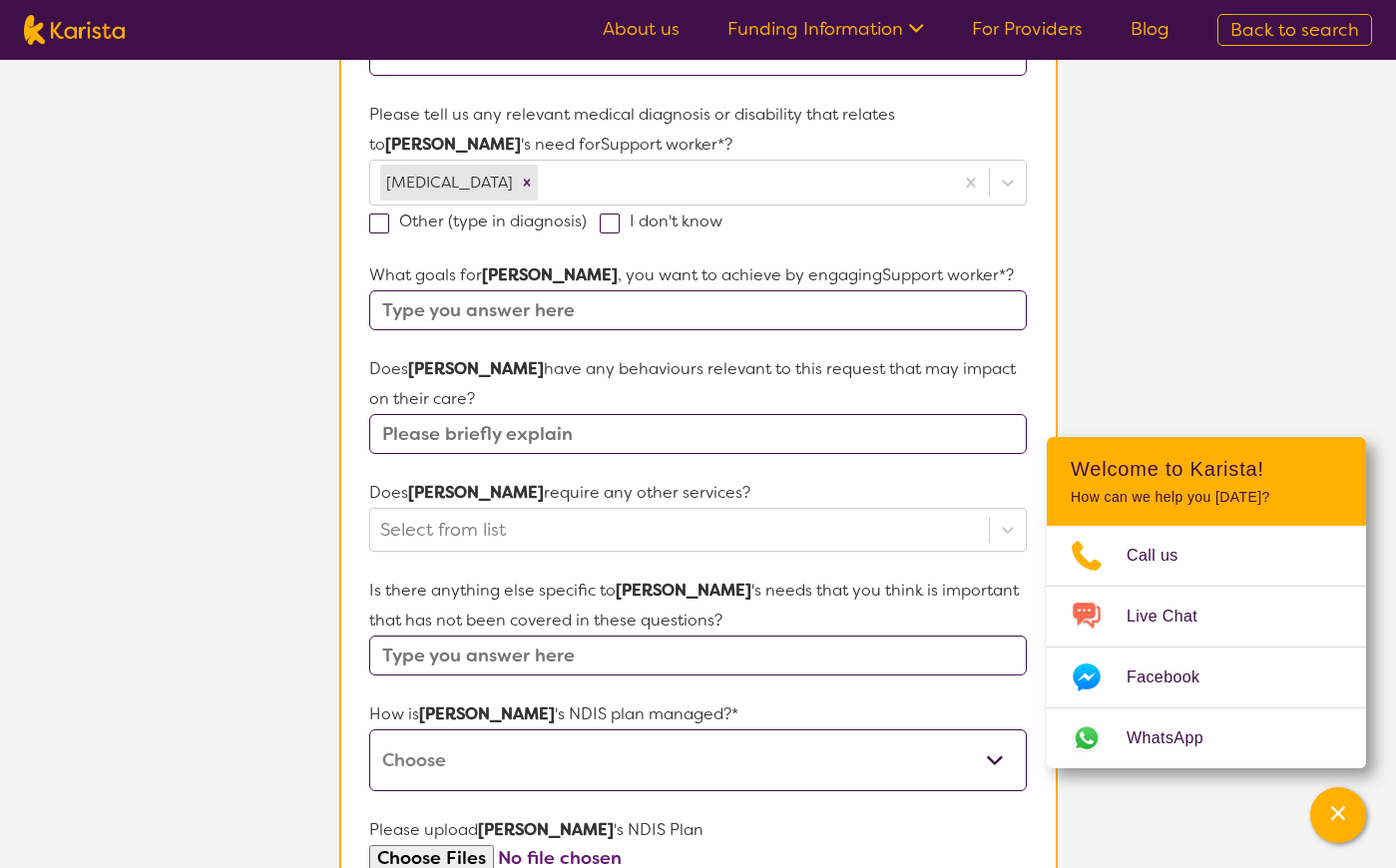 scroll, scrollTop: 745, scrollLeft: 0, axis: vertical 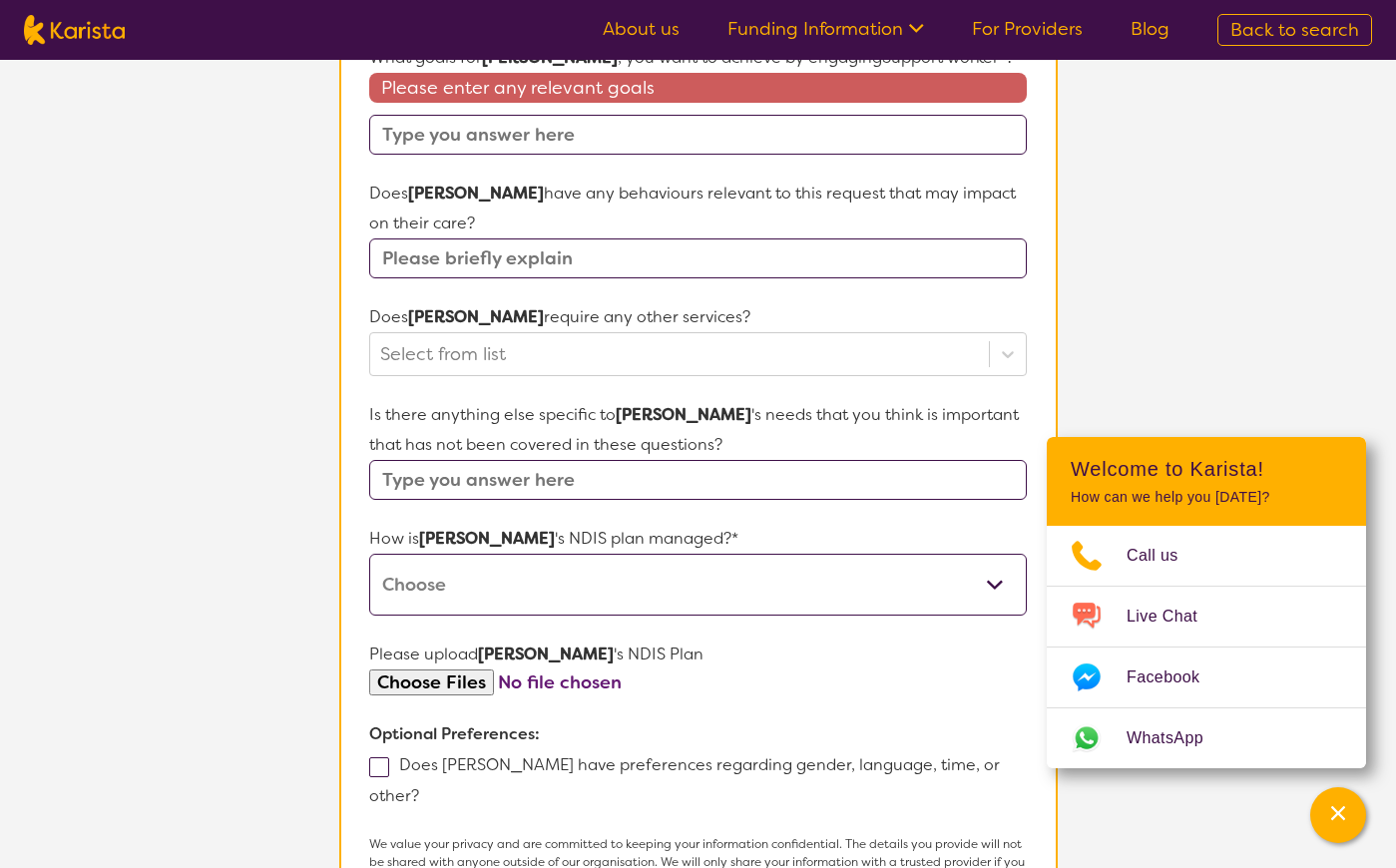 click on "Name of participant First Name* [PERSON_NAME] Last Name [PERSON_NAME] What age is  [PERSON_NAME] * ? 8 What is your relationship to  [PERSON_NAME] *? This request is for myself I am their parent I am their child I am their spouse/partner I am their carer I am their Support Coordinator I am their Local Area Coordinator I am their Child Safety Officer I am their Aged Care Case Worker Other Please tell us any relevant medical diagnosis or disability that relates to  [PERSON_NAME] 's need for  Support worker *? [MEDICAL_DATA] Other (type in diagnosis) I don't know What goals for  [PERSON_NAME] , you want to achieve by engaging  Support worker *? Please enter any relevant goals Does  [PERSON_NAME]  have any behaviours relevant to this request that may impact on their care? Does  [PERSON_NAME]  require any other services? Select from list Is there anything else specific to  [PERSON_NAME] 's needs that you think is important that has not been covered in these questions? How is  [PERSON_NAME] 's NDIS plan managed?* Self-managed NDIS plan Agency-managed (by the NDIA) [PERSON_NAME]" at bounding box center (698, 274) 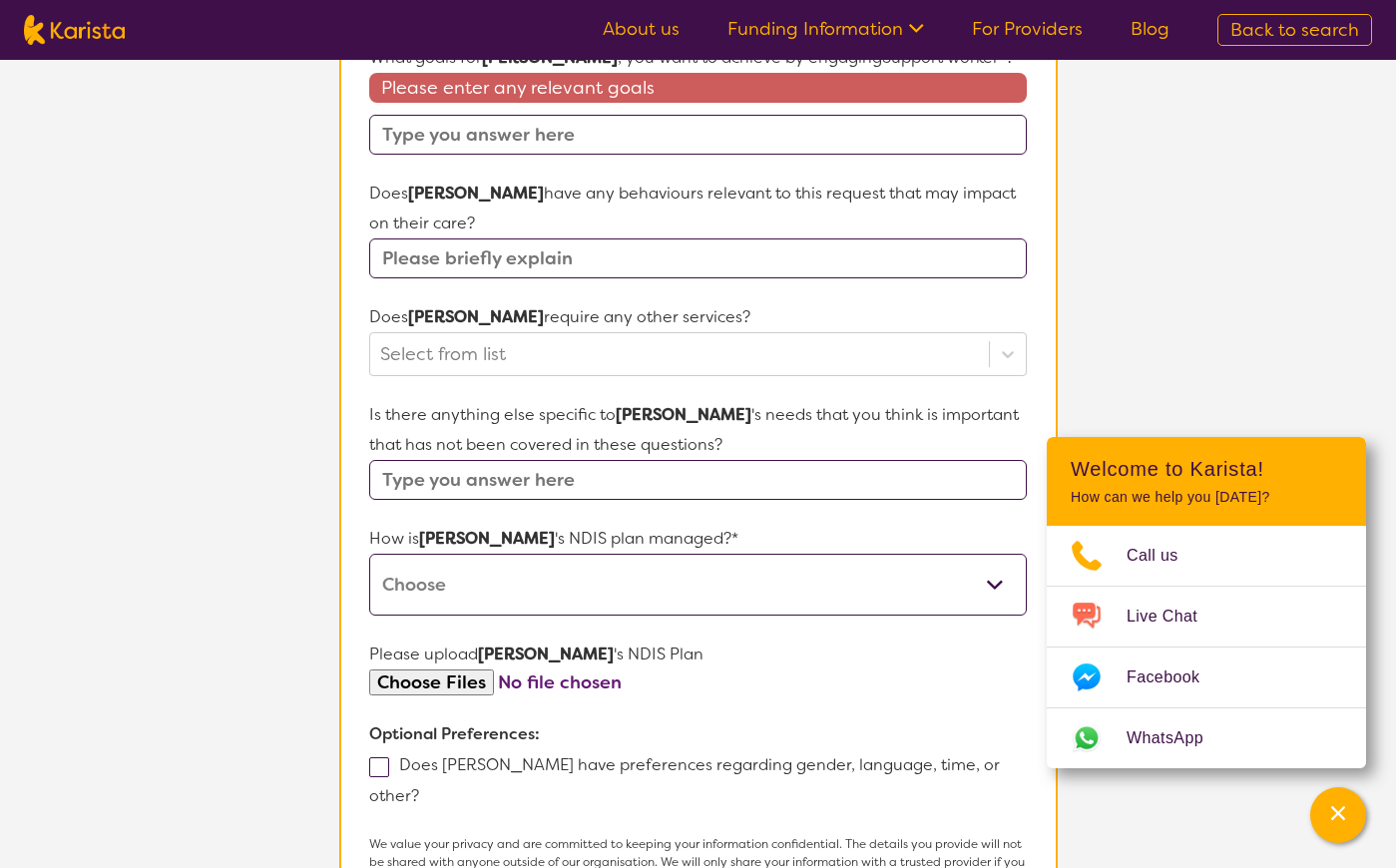 click on "Does [PERSON_NAME] have preferences regarding gender, language, time, or other?" at bounding box center (425, 794) 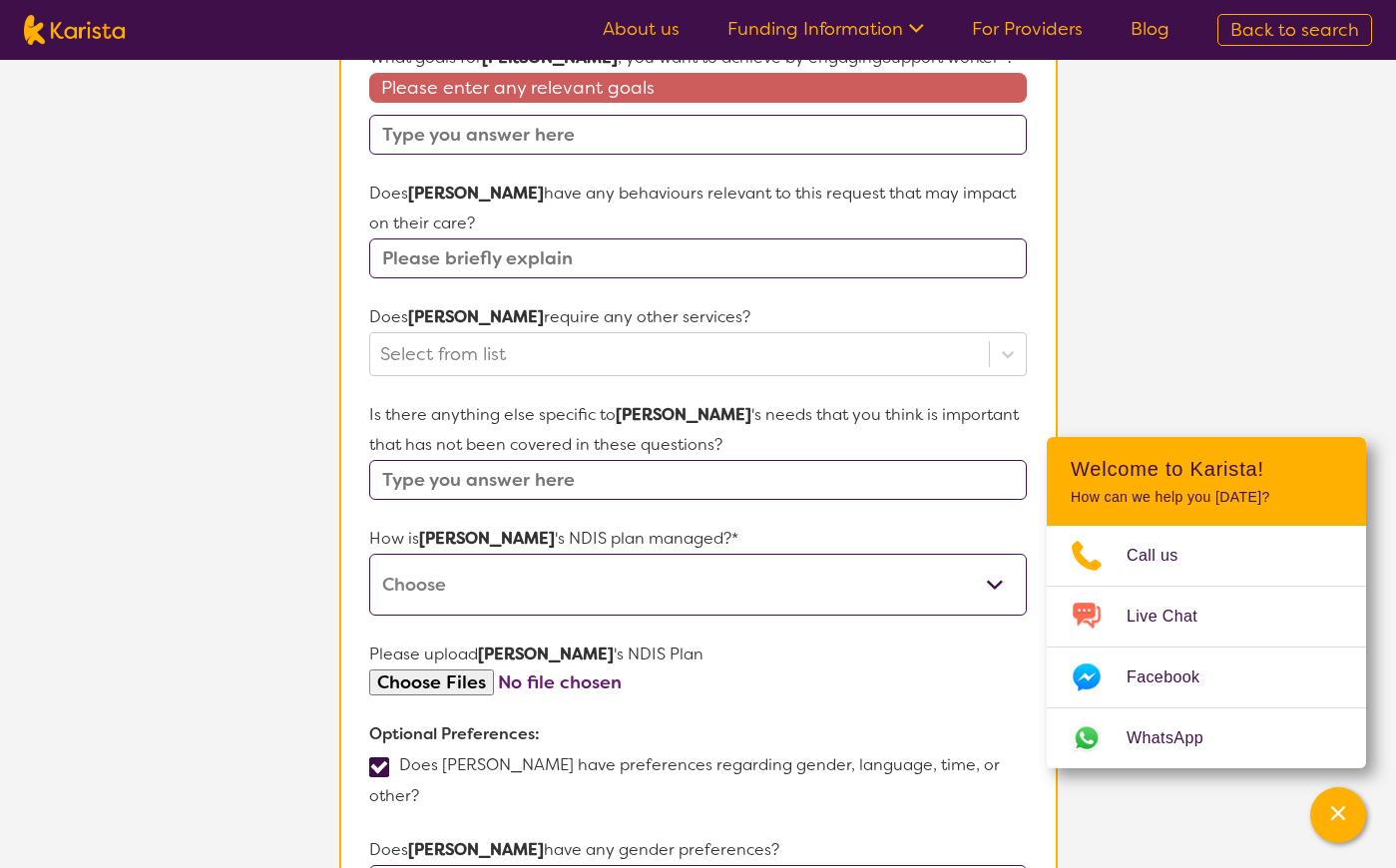 scroll, scrollTop: 895, scrollLeft: 0, axis: vertical 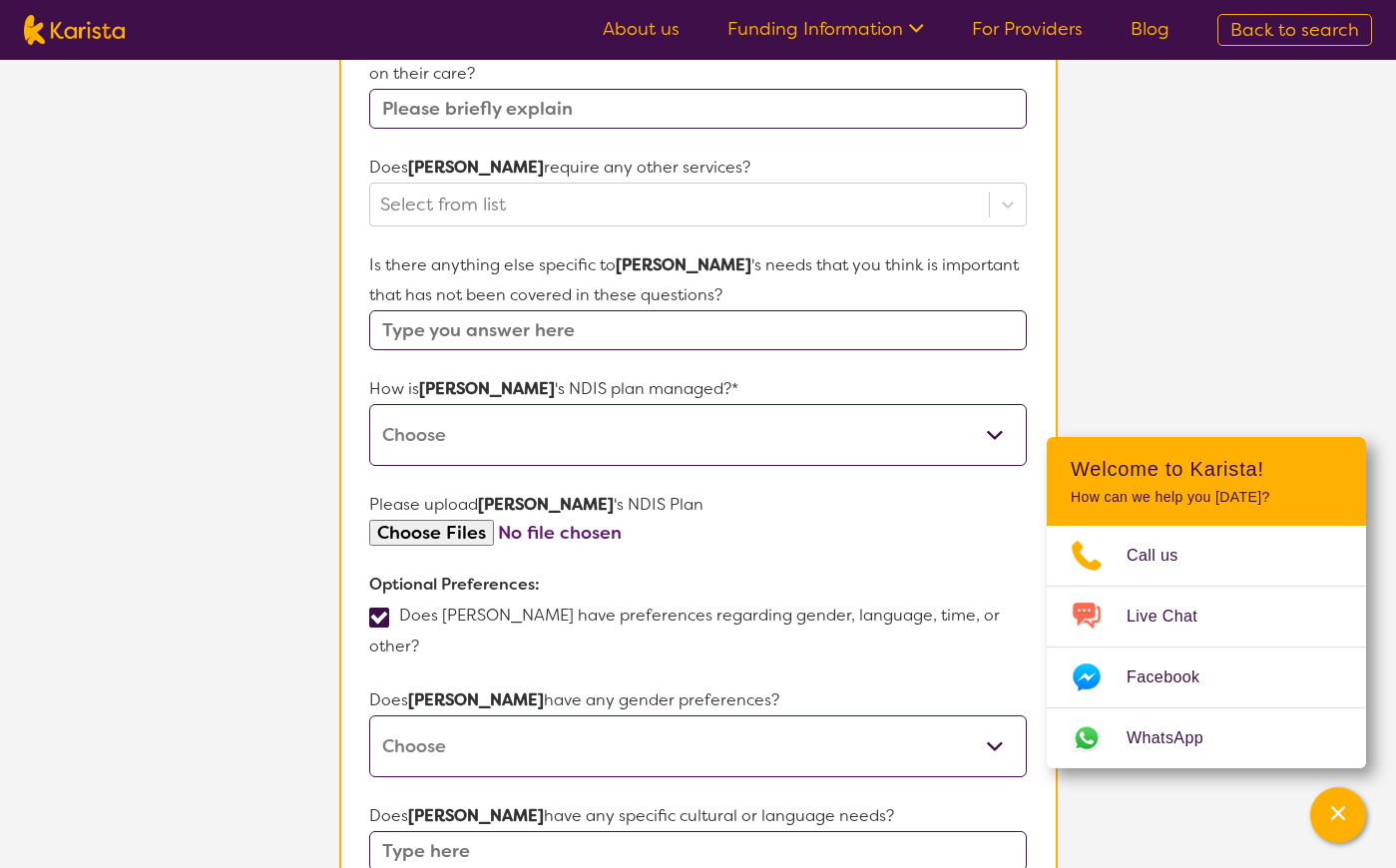 click at bounding box center (379, 618) 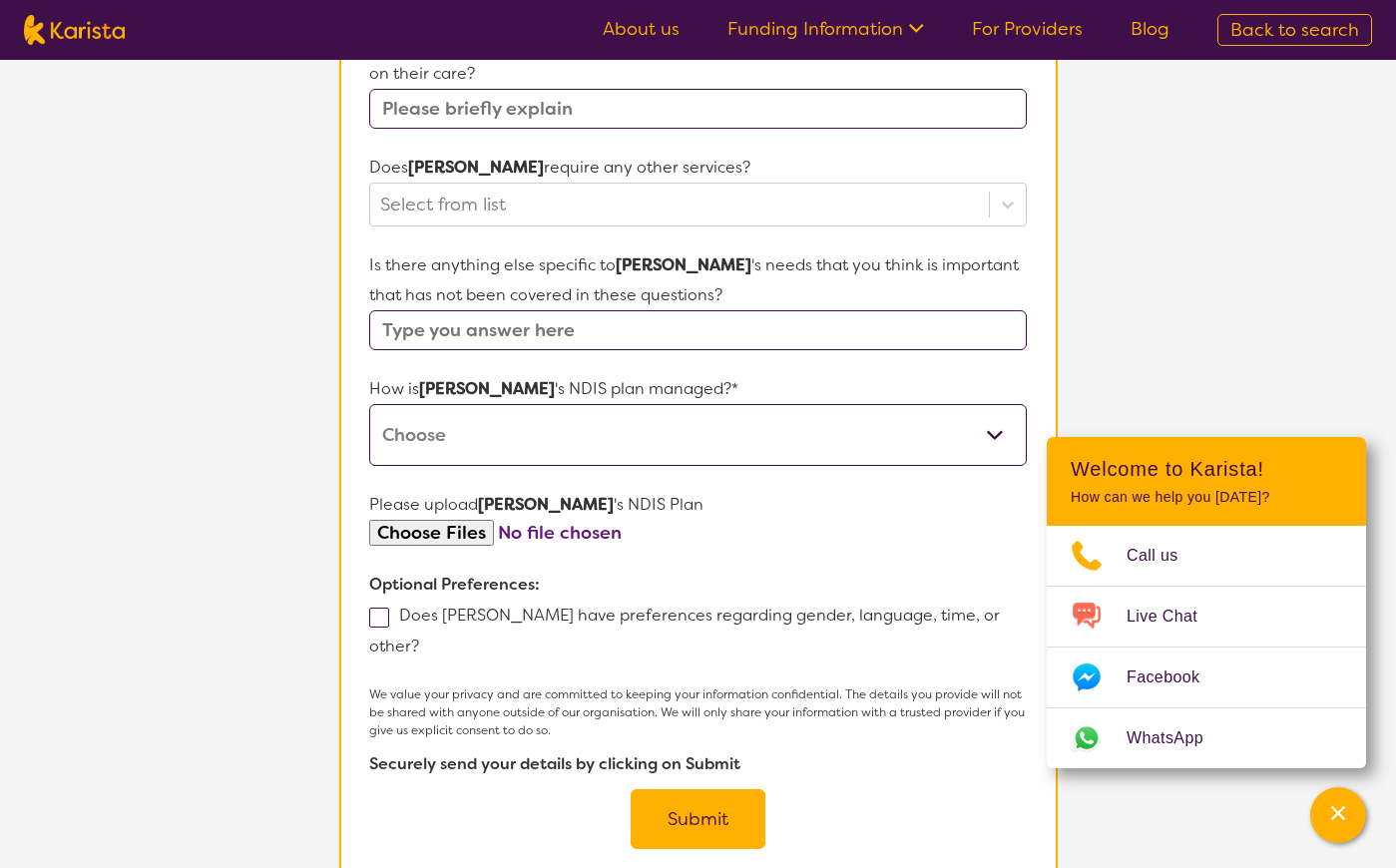 click on "Submit" at bounding box center [698, 819] 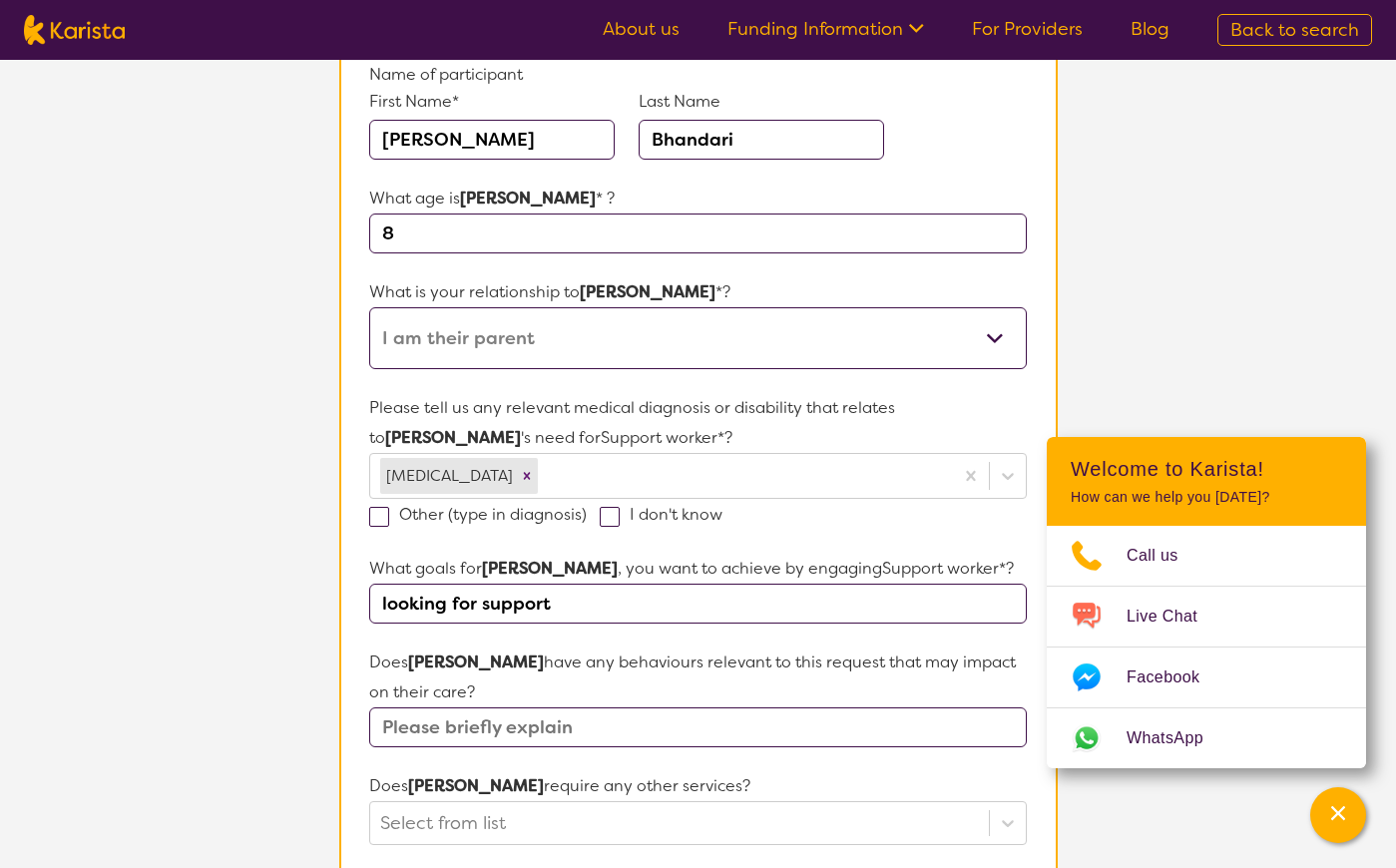 scroll, scrollTop: 908, scrollLeft: 0, axis: vertical 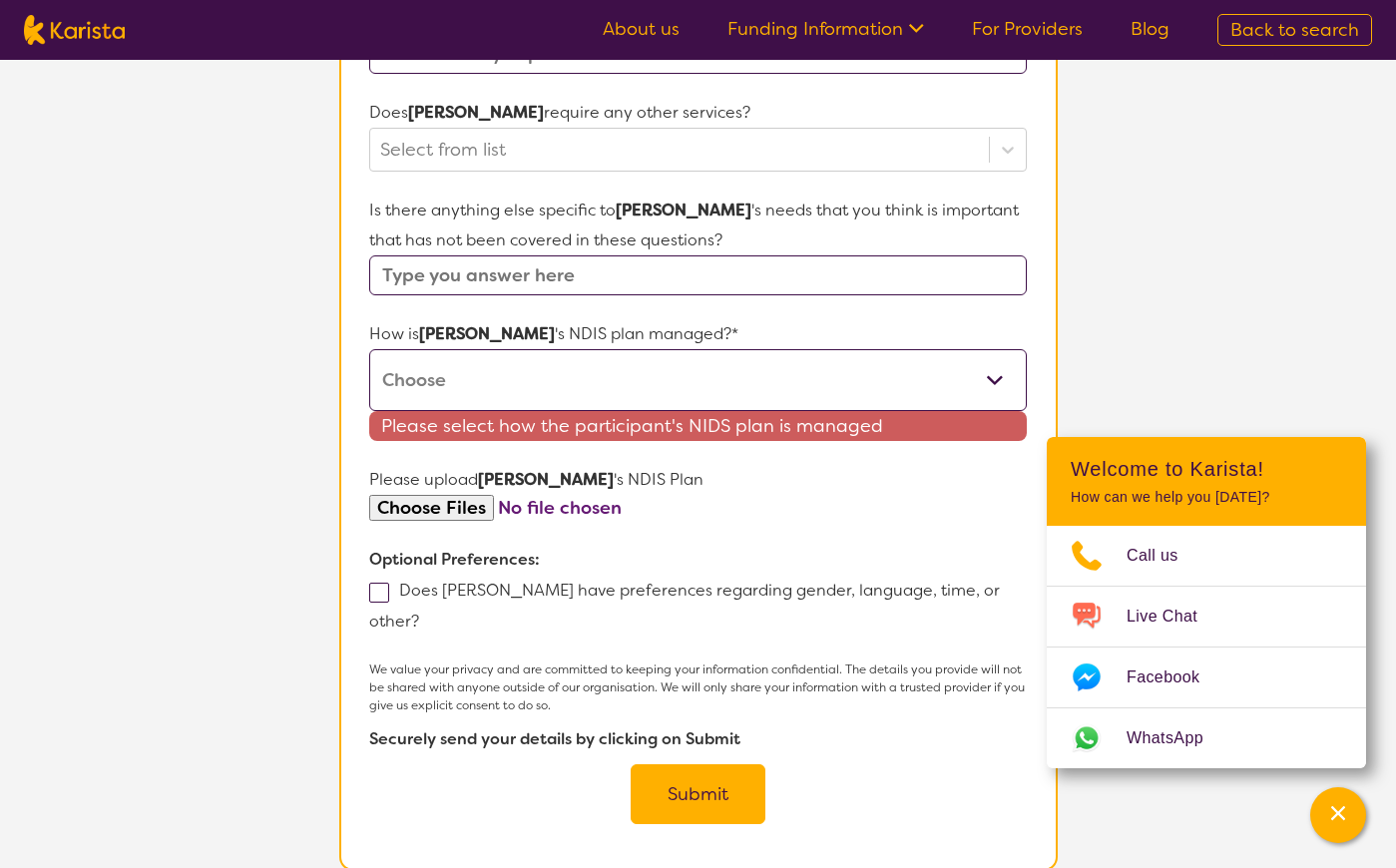 type on "looking for support" 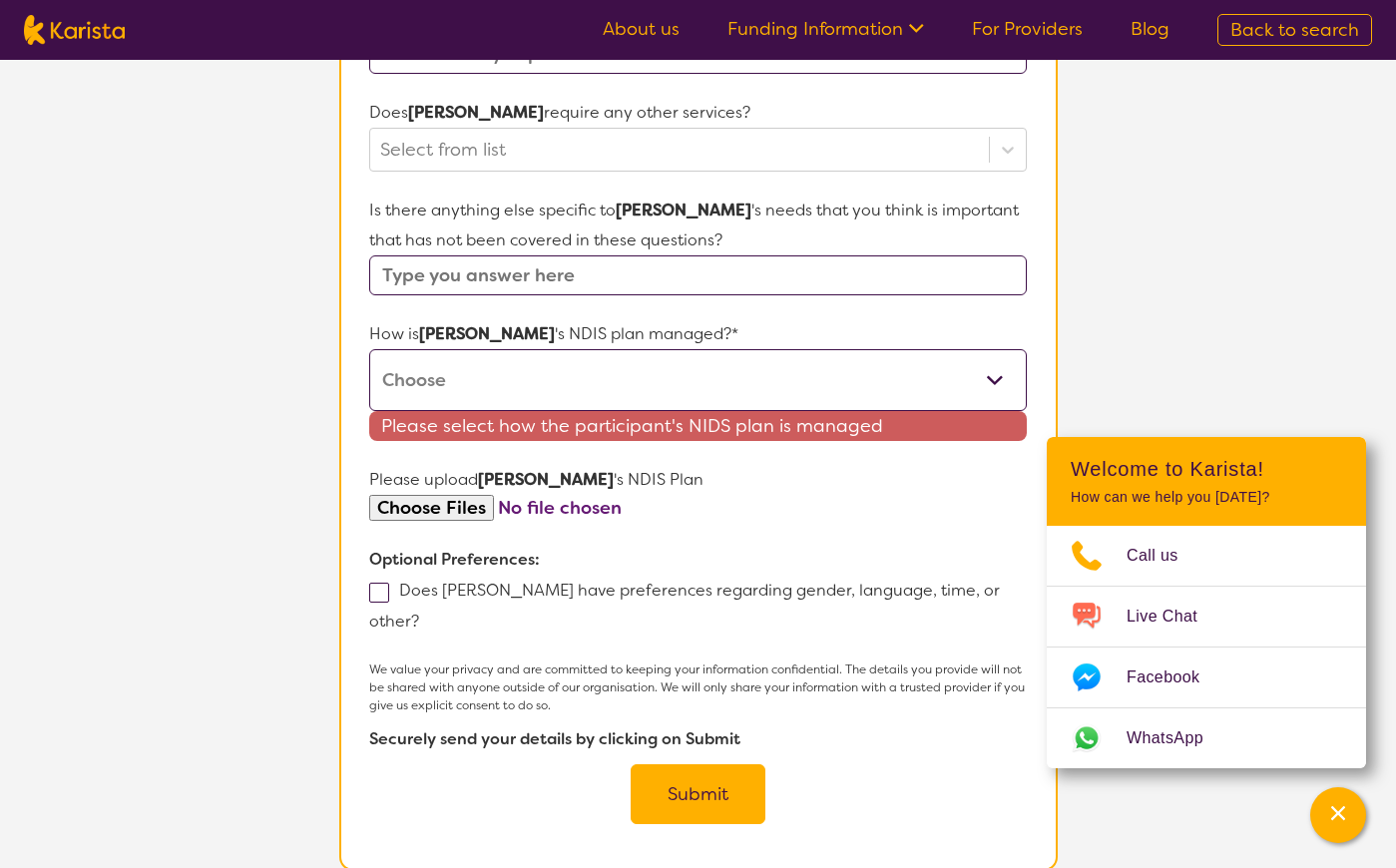 select on "Self Managed" 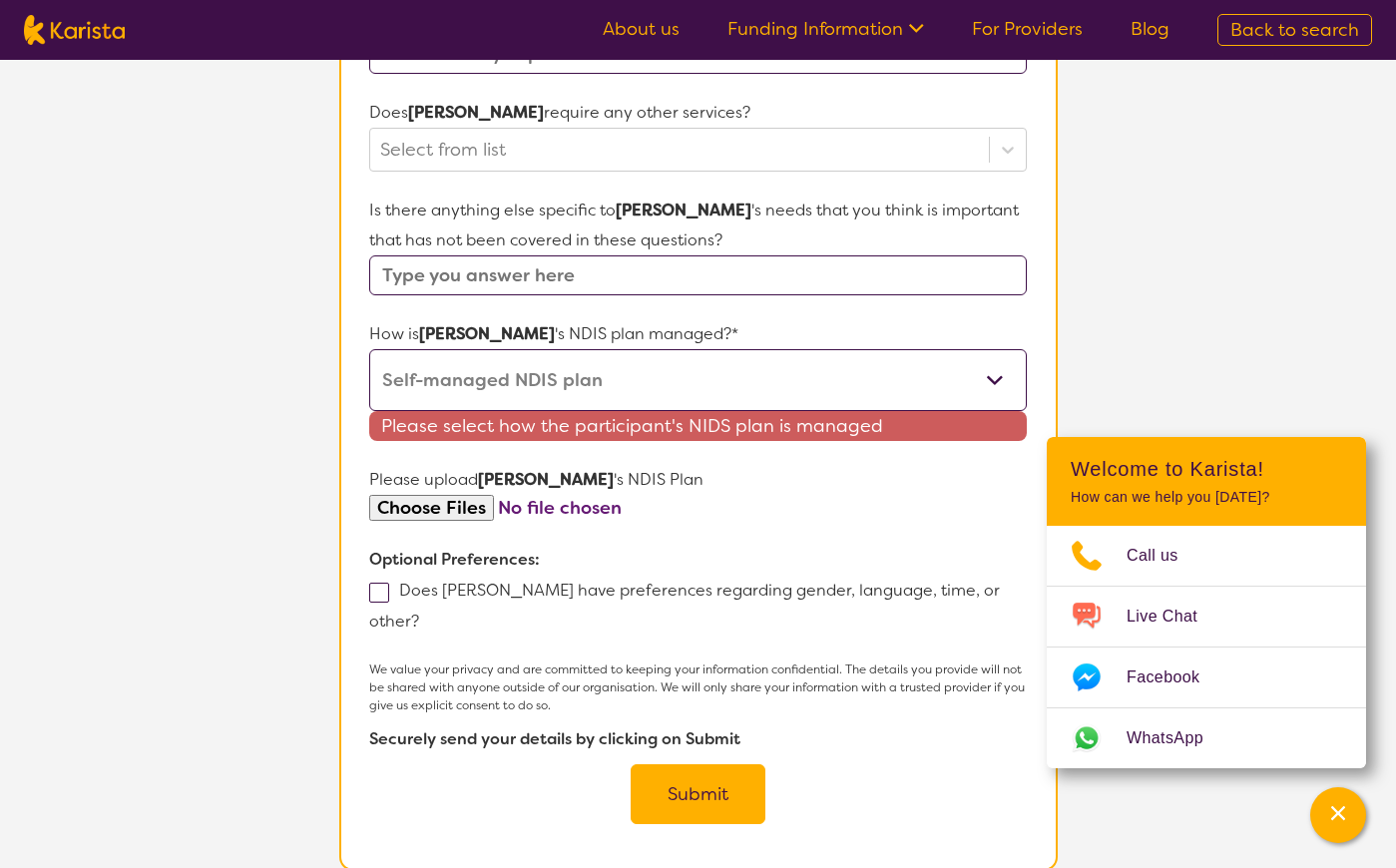 click on "Submit" at bounding box center [698, 794] 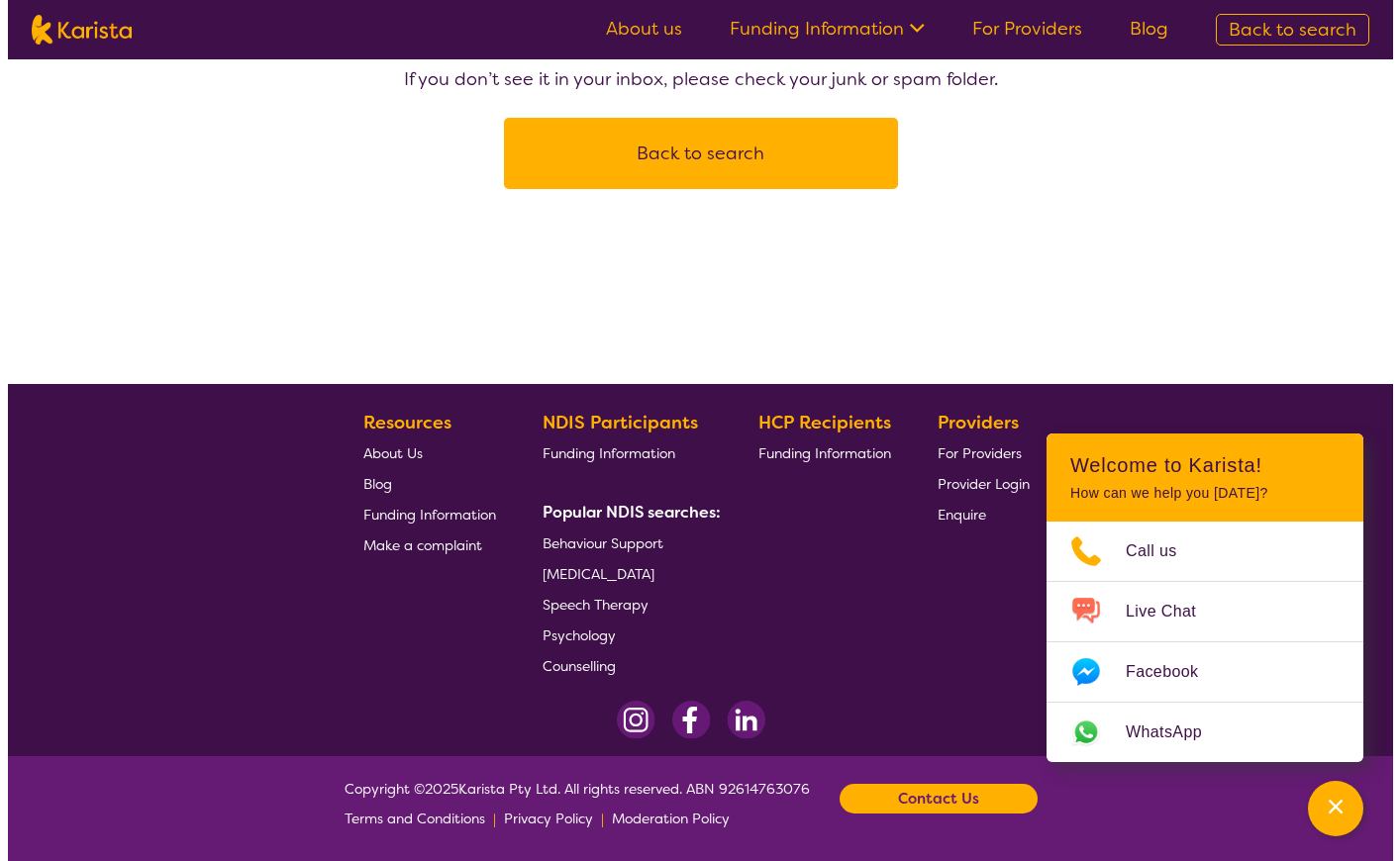 scroll, scrollTop: 0, scrollLeft: 0, axis: both 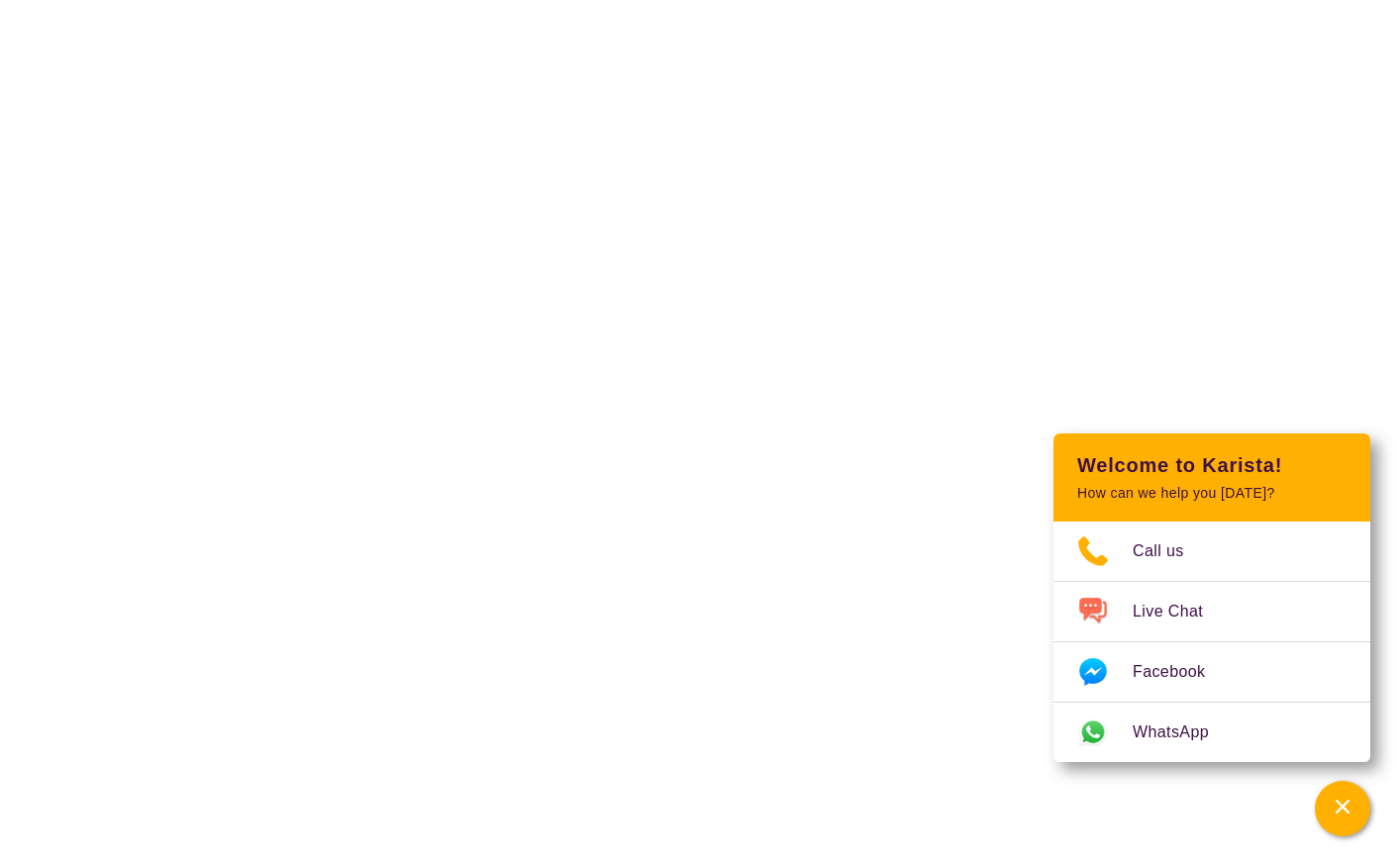 click on "End Conversation Request a call back           I am looking for a disability or aged care service   I am a service provider Do you need help with funding?  Learn more here . Have a complaint or feedback? Please completete the  form here . First Name:*     Postcode:*     Phone:*     Email:*       If you are not contactable by phone for medical reasons, please check this box Service required:*   Select a service Allied Health Assistant Assessment Behaviour support Counselling Dietitian Domestic and home help Employment Support Exercise physiology Home Care Package Provider Key Worker Meal services NDIS Plan management NDIS Support Coordination Nursing services [MEDICAL_DATA] Personal care Physiotherapy [MEDICAL_DATA] Psychology Psychology, counselling and social work Psychosocial recovery coach Respite Skills support - school, work, life Social activities [MEDICAL_DATA] Supported accommodation Support worker Transport   Age group:*   Select an age group Early Childhood (0-9) Child (10-11) Adolescent (12-17)" at bounding box center [700, 0] 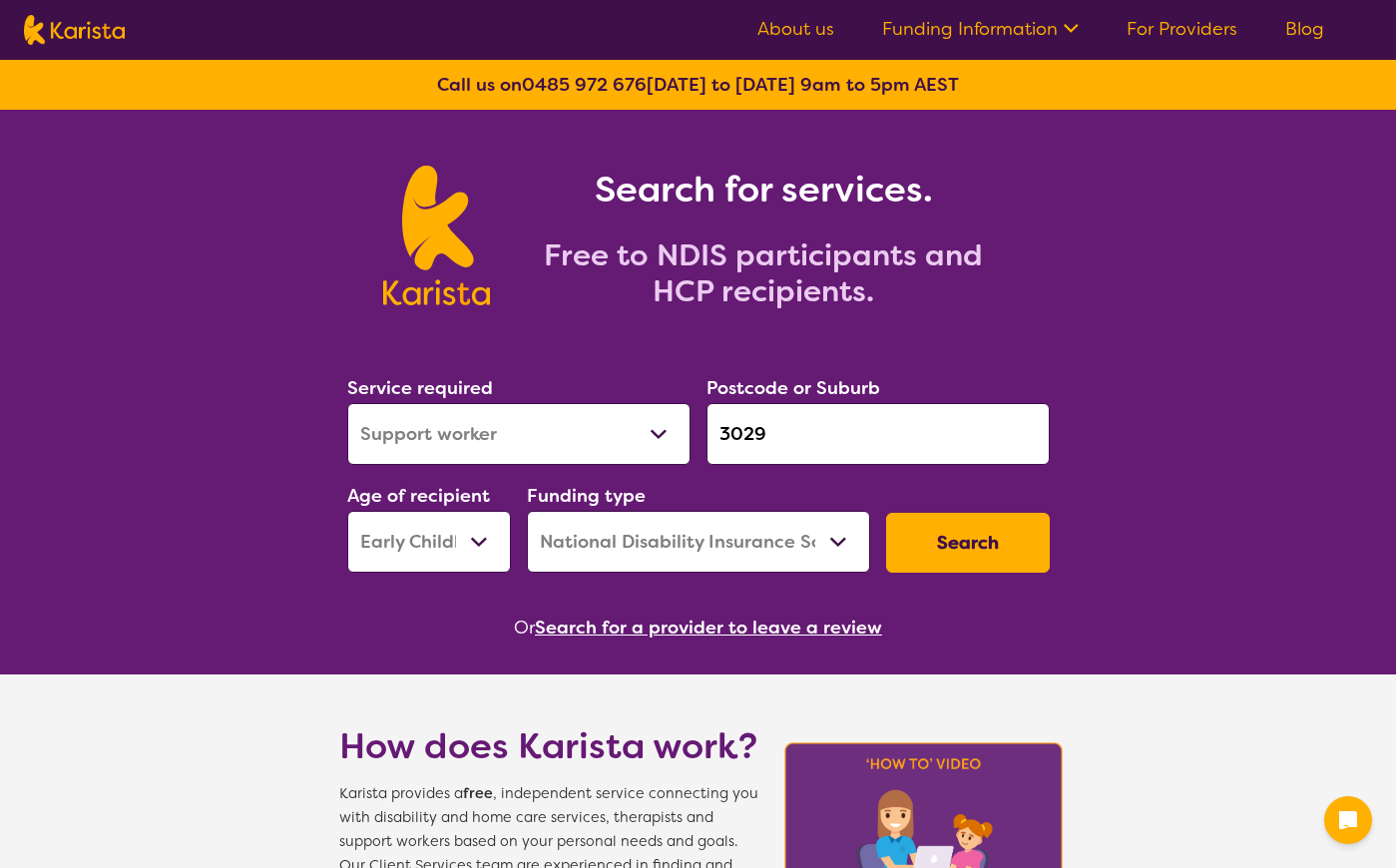 select on "Support worker" 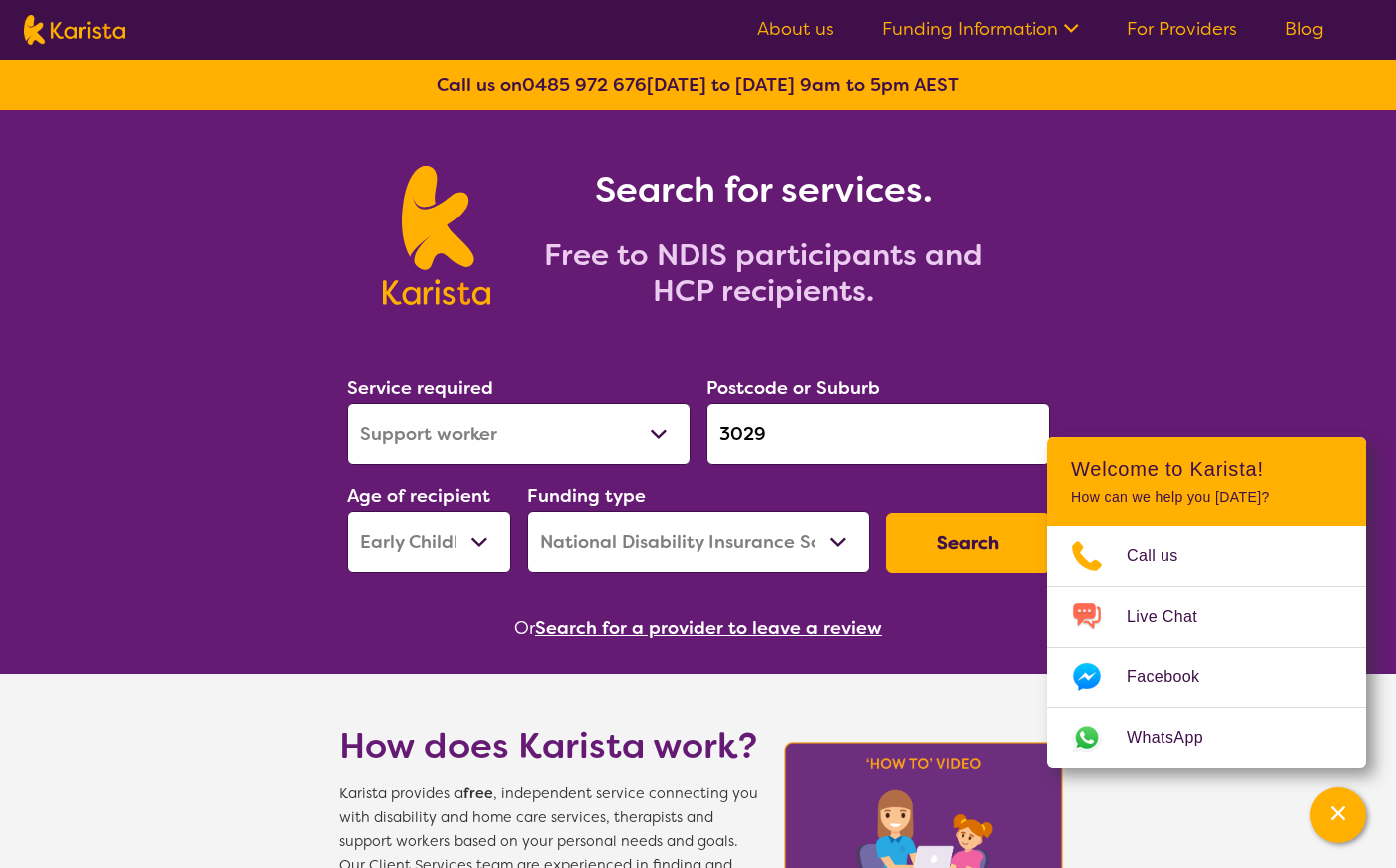 scroll, scrollTop: 143, scrollLeft: 0, axis: vertical 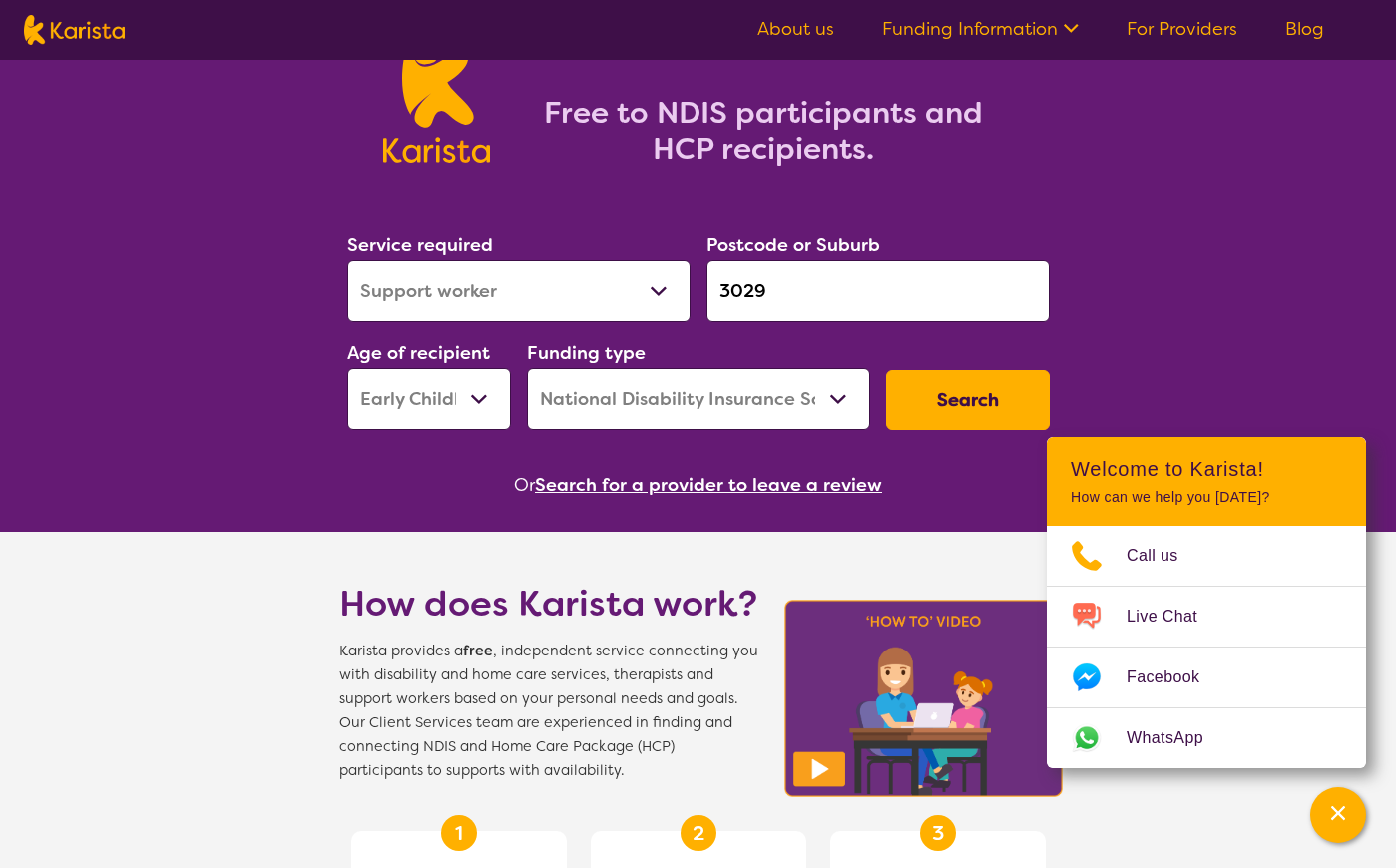 click on "Search" at bounding box center [968, 400] 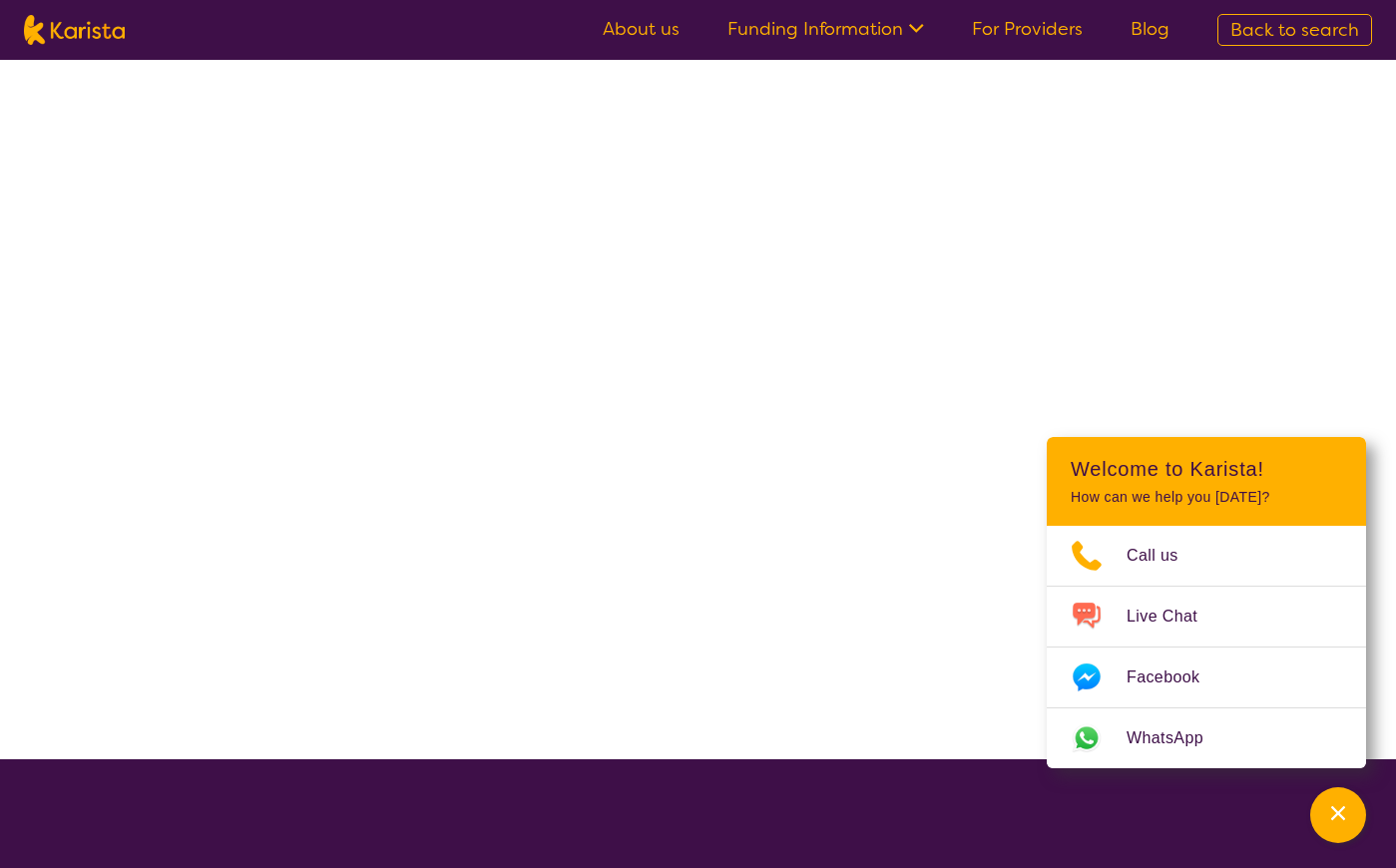 scroll, scrollTop: 0, scrollLeft: 0, axis: both 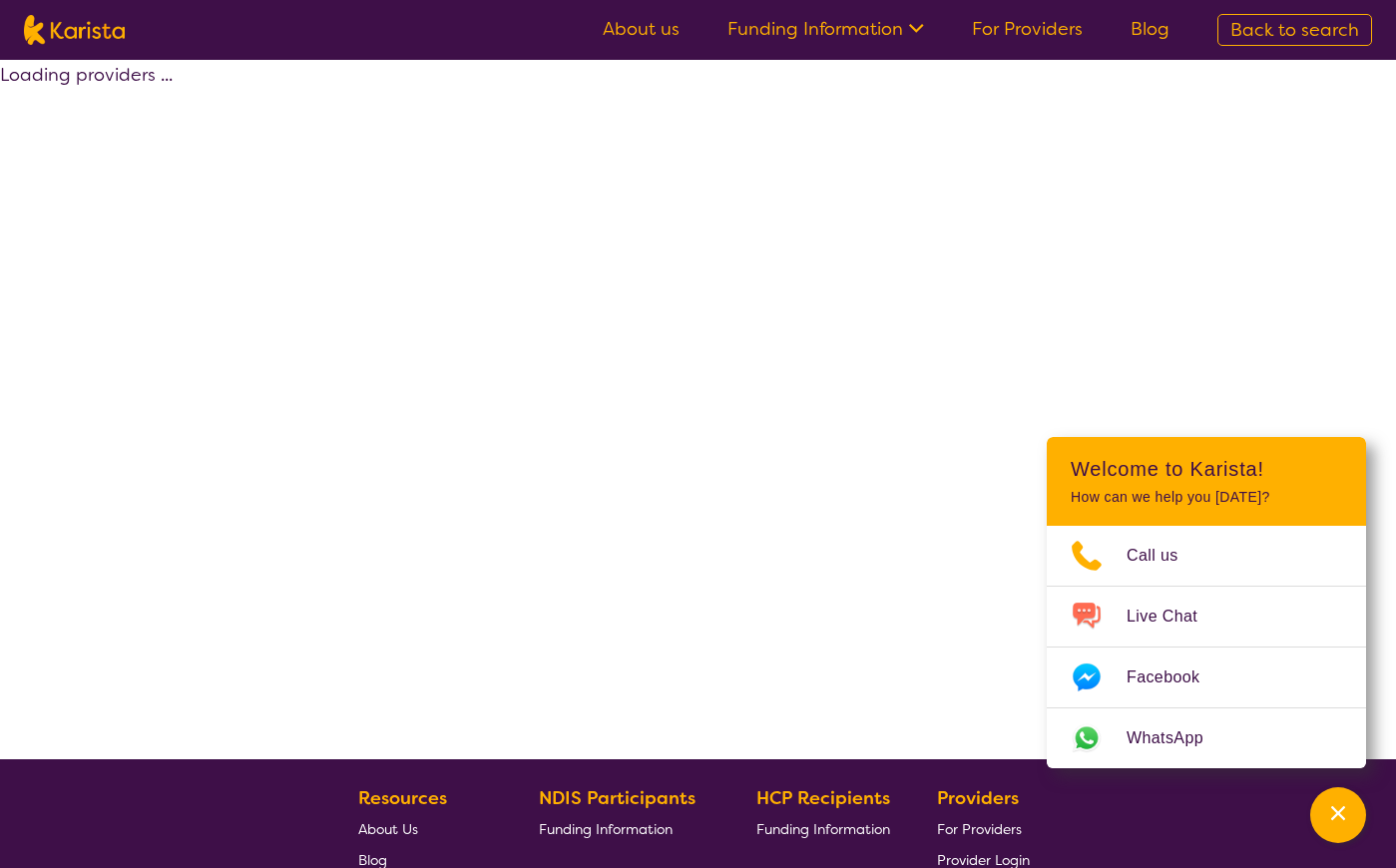 select on "by_score" 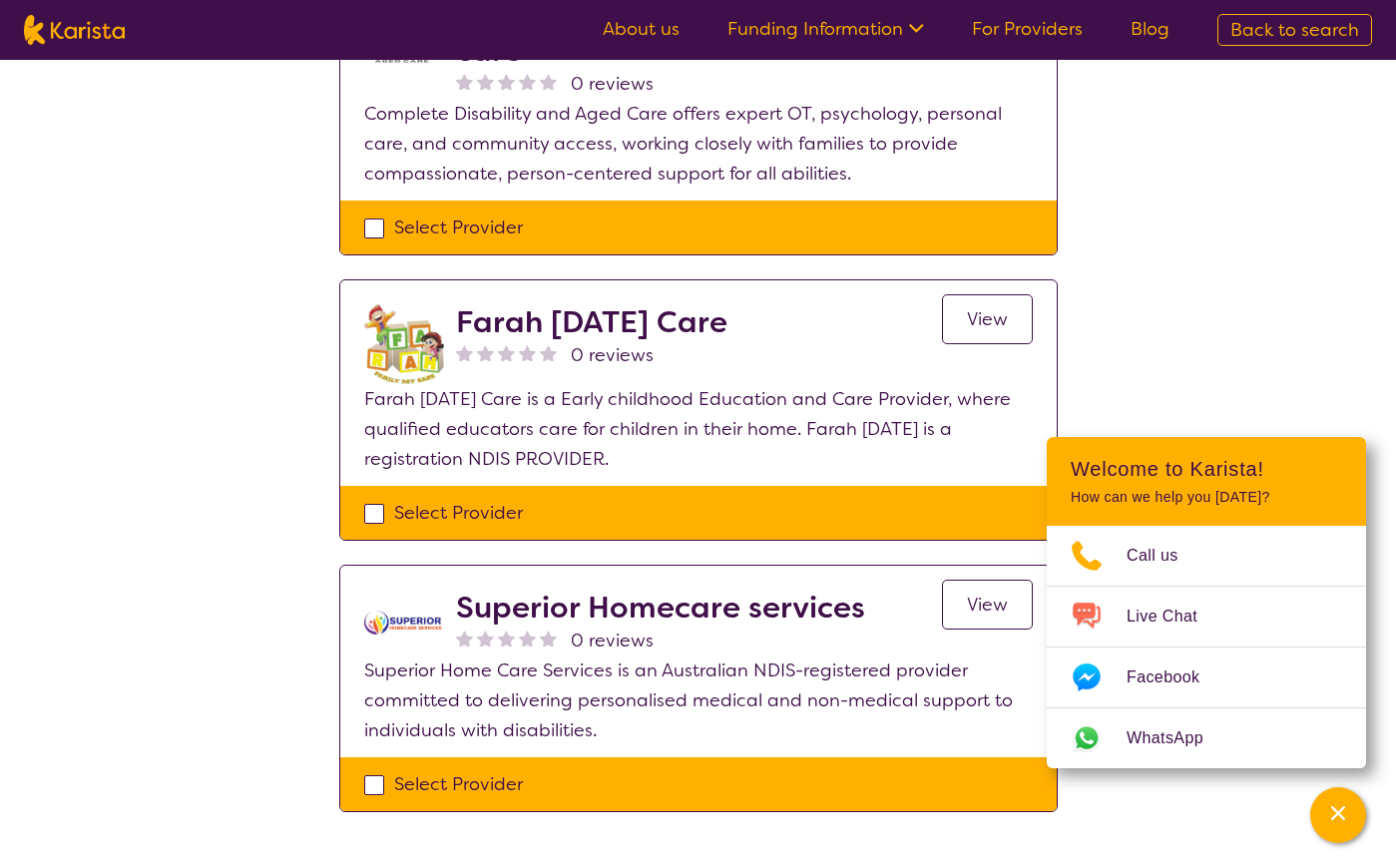 scroll, scrollTop: 2461, scrollLeft: 0, axis: vertical 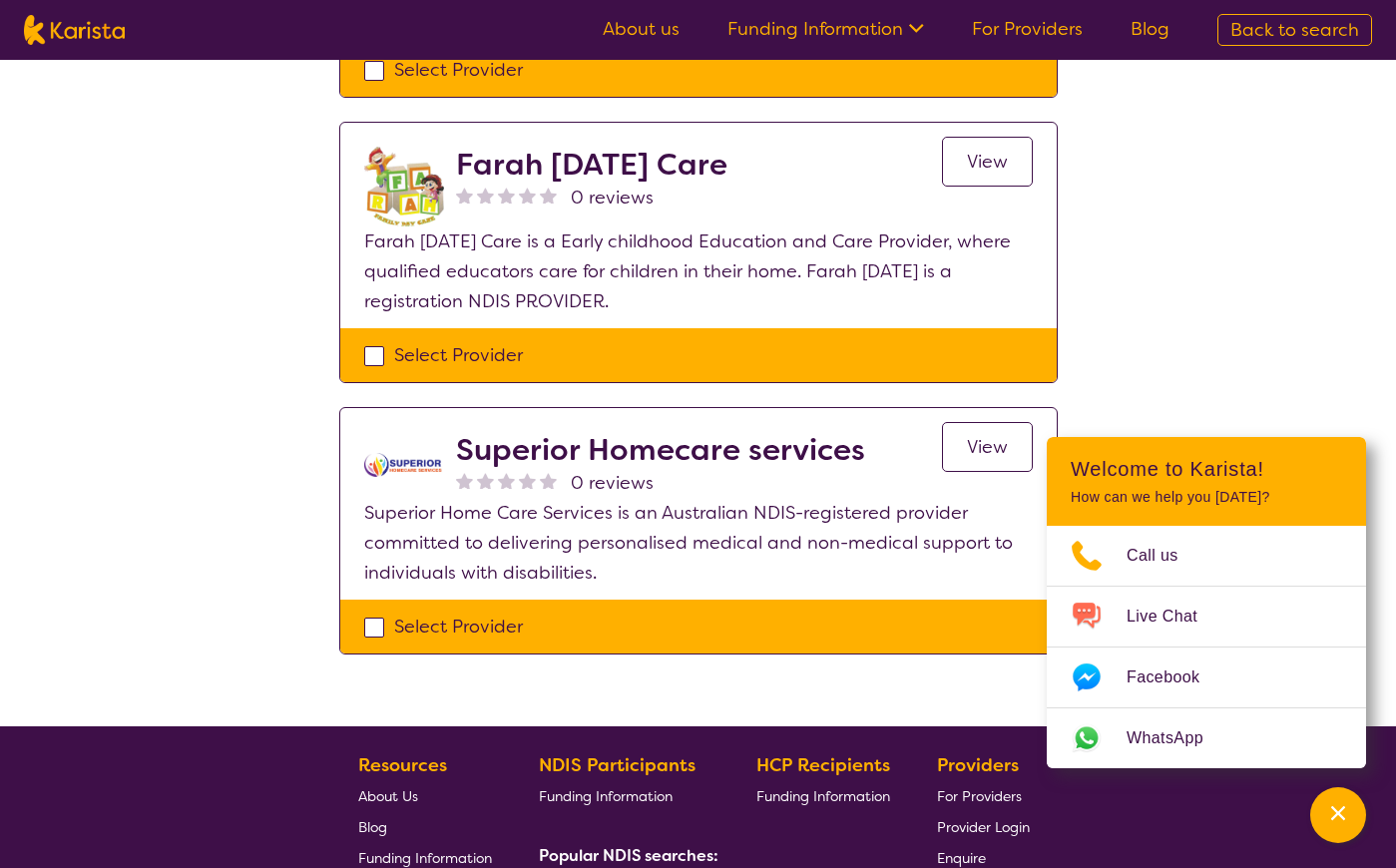 click on "View" at bounding box center (987, 447) 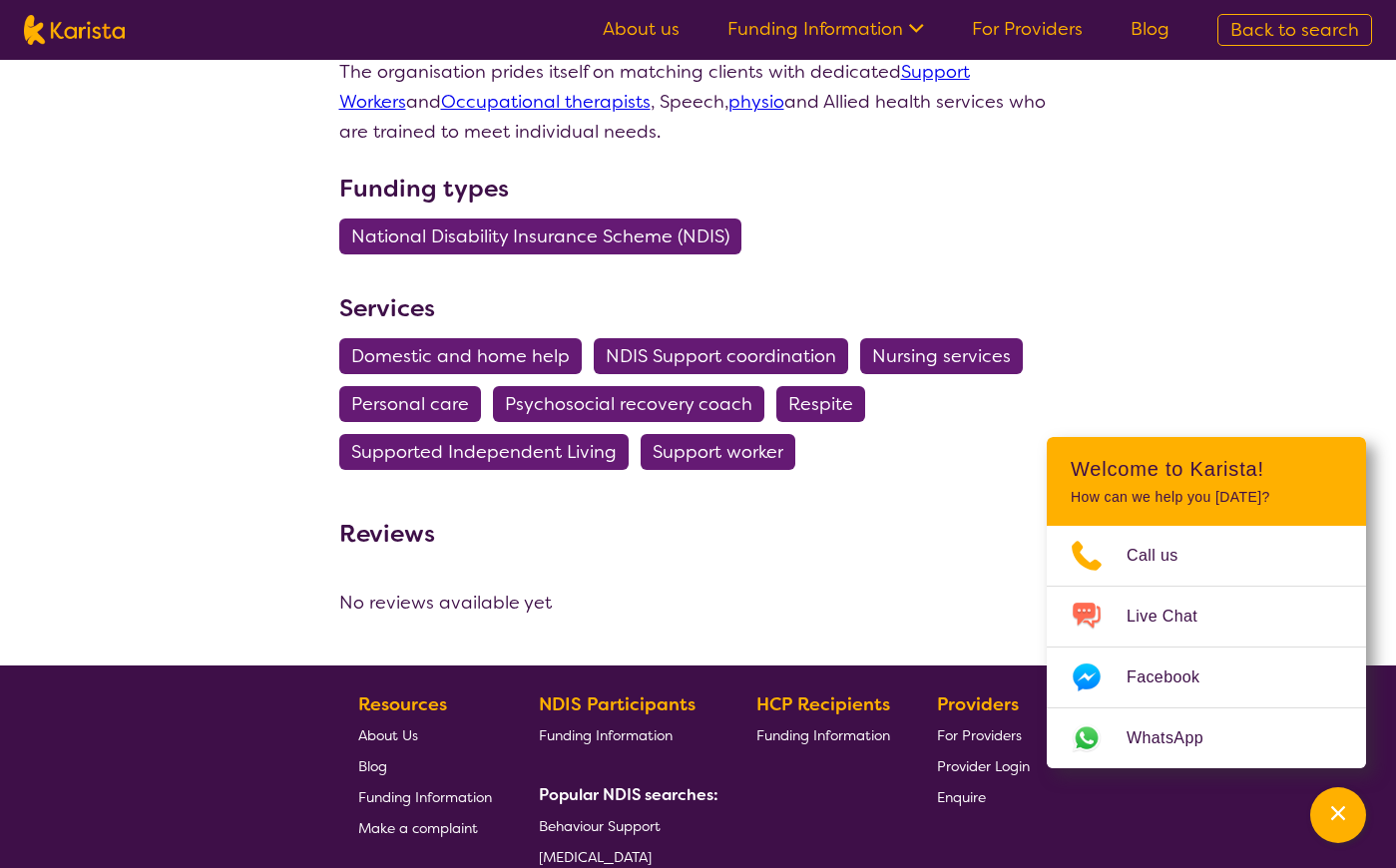 scroll, scrollTop: 604, scrollLeft: 0, axis: vertical 